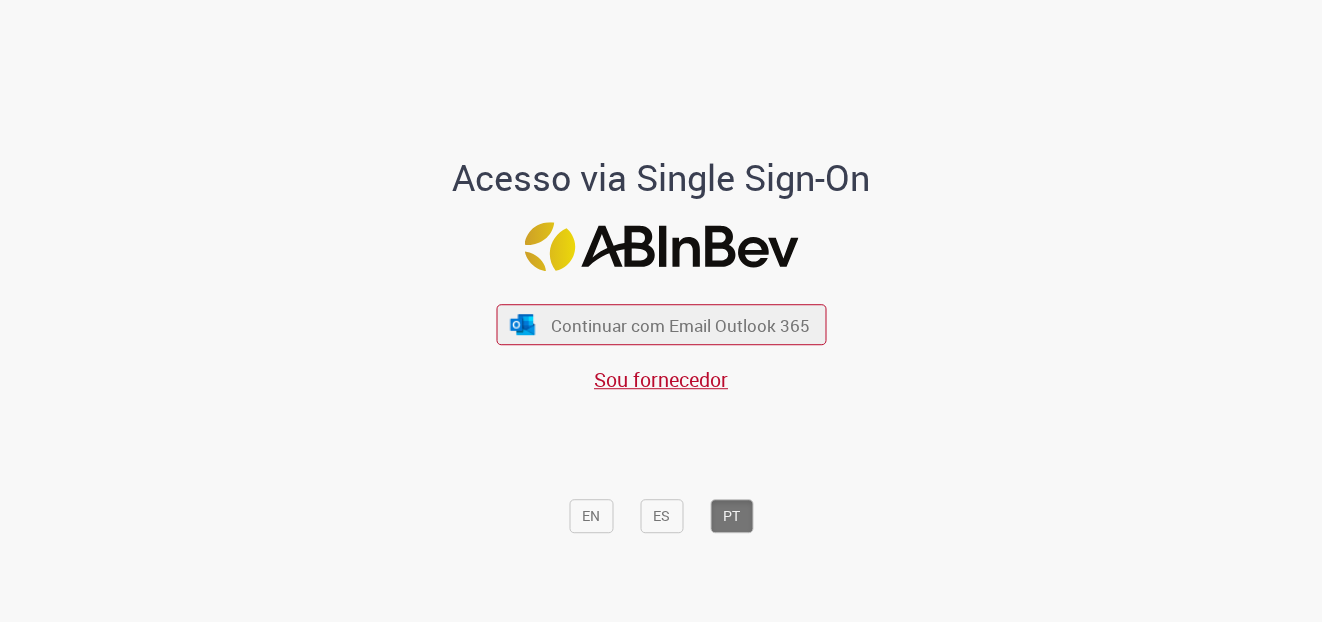scroll, scrollTop: 0, scrollLeft: 0, axis: both 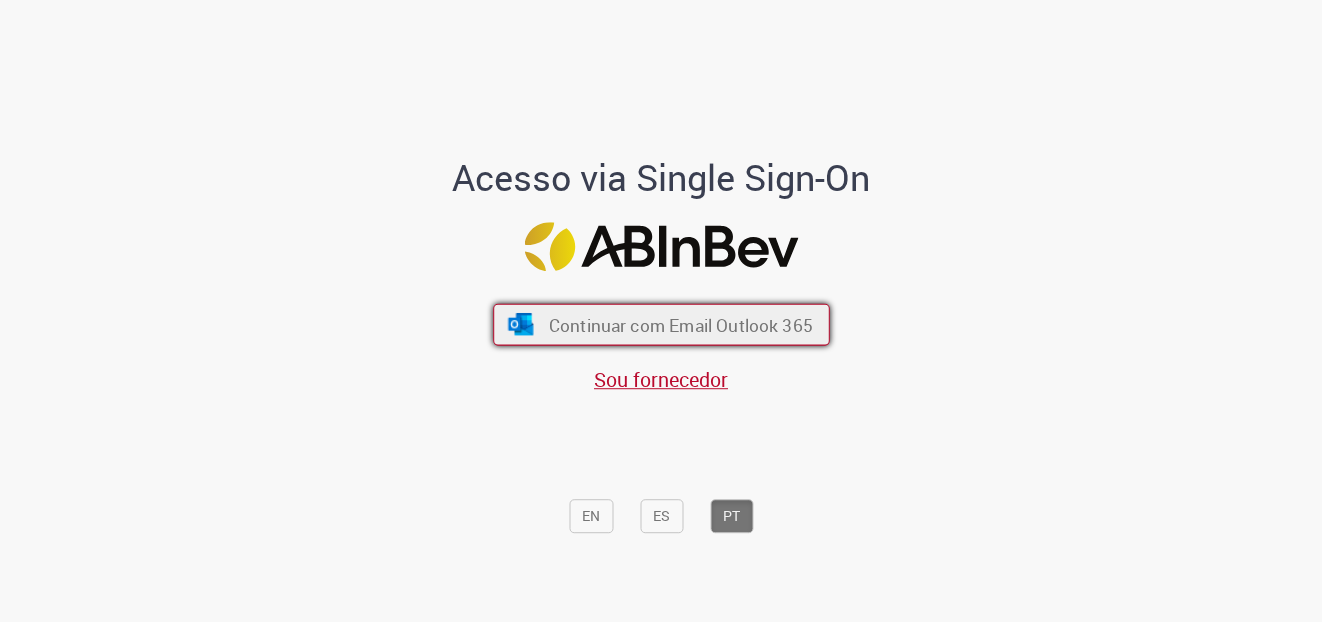 click on "Continuar com Email Outlook 365" at bounding box center [680, 324] 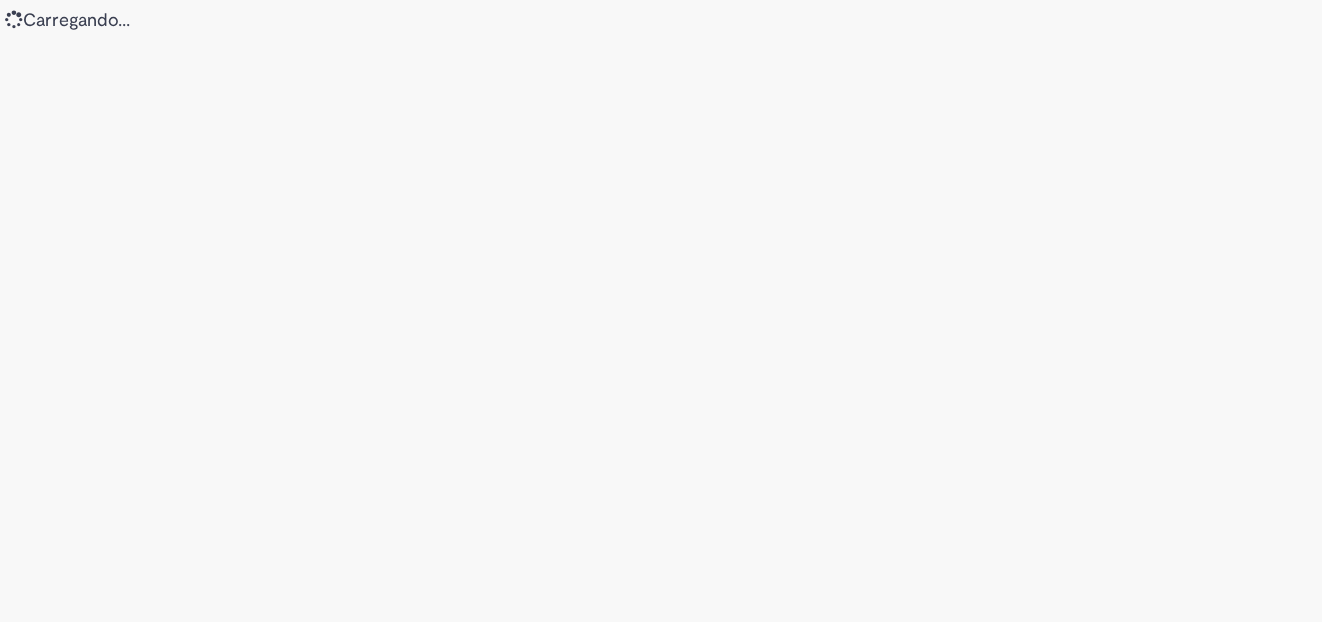 scroll, scrollTop: 0, scrollLeft: 0, axis: both 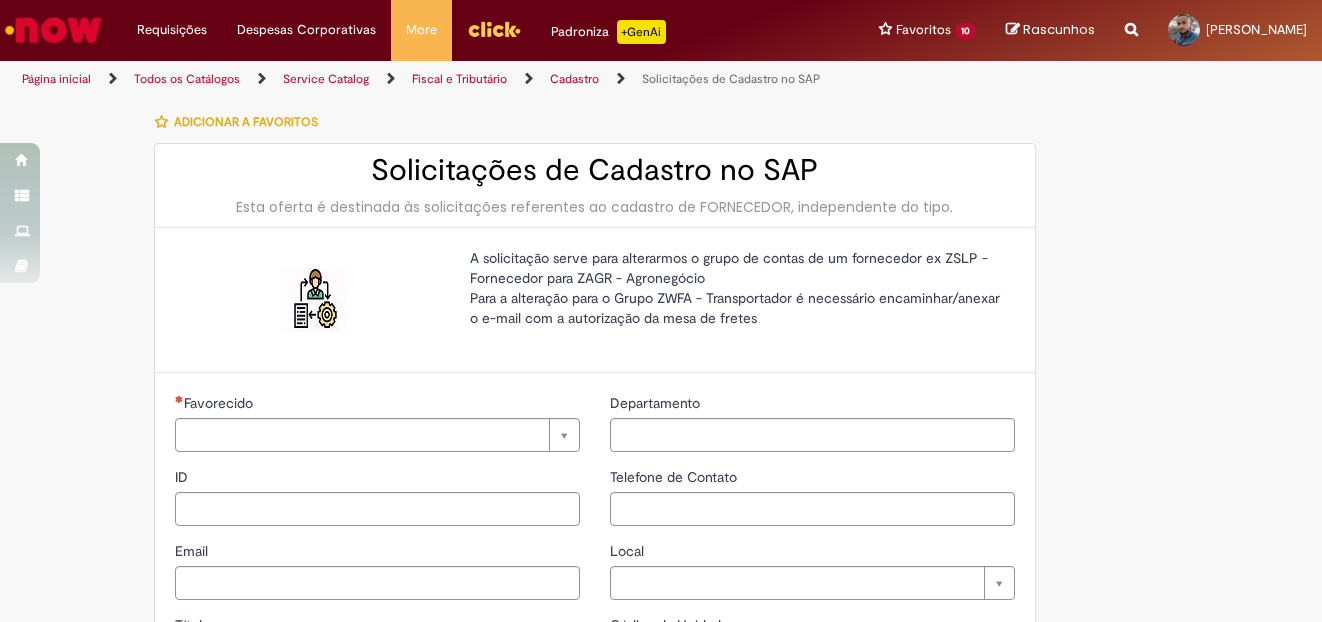 type on "********" 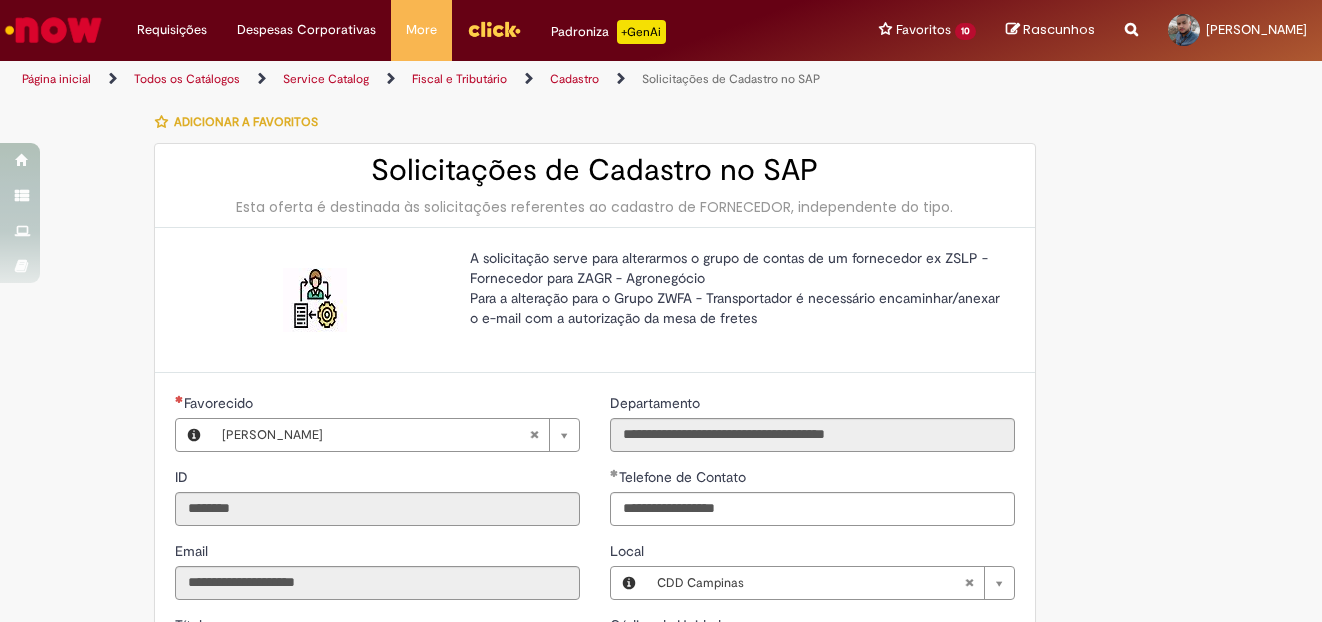 type on "**********" 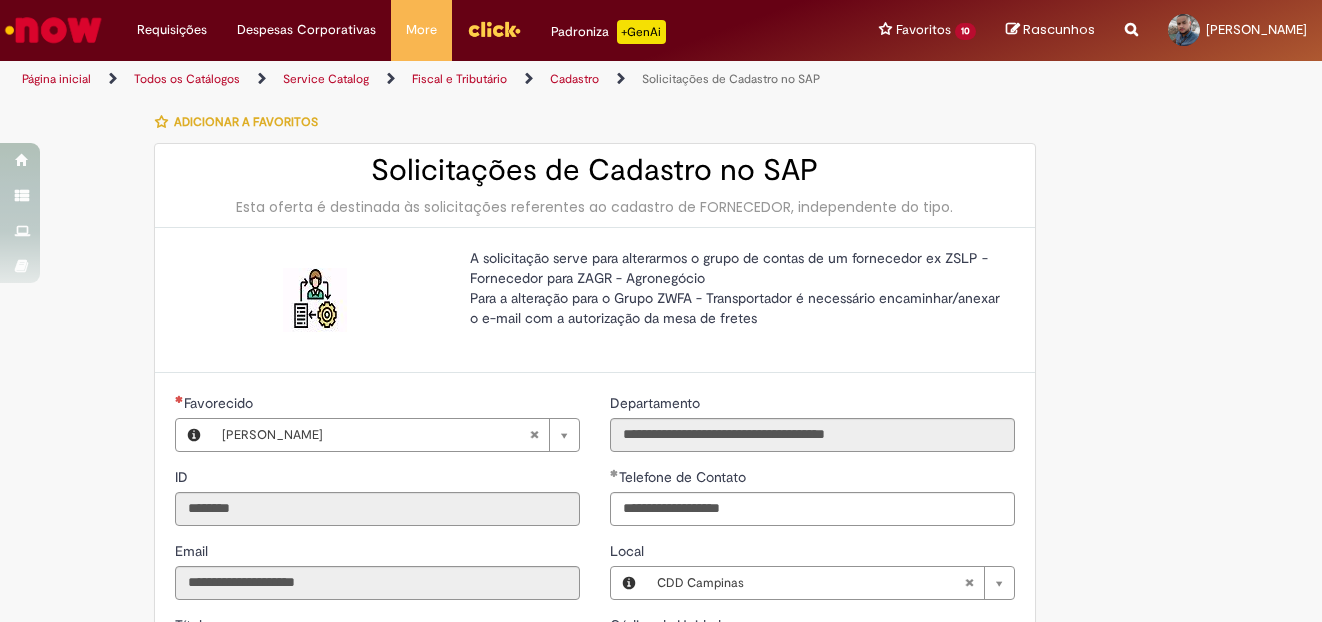type on "**********" 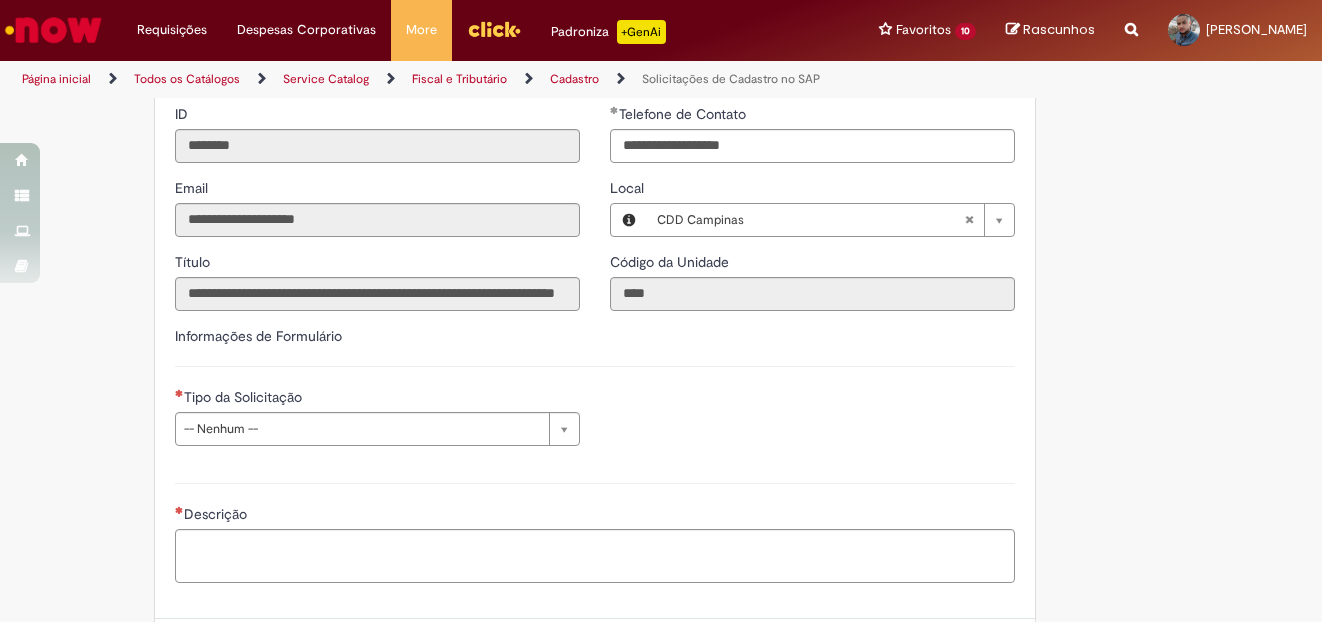 scroll, scrollTop: 400, scrollLeft: 0, axis: vertical 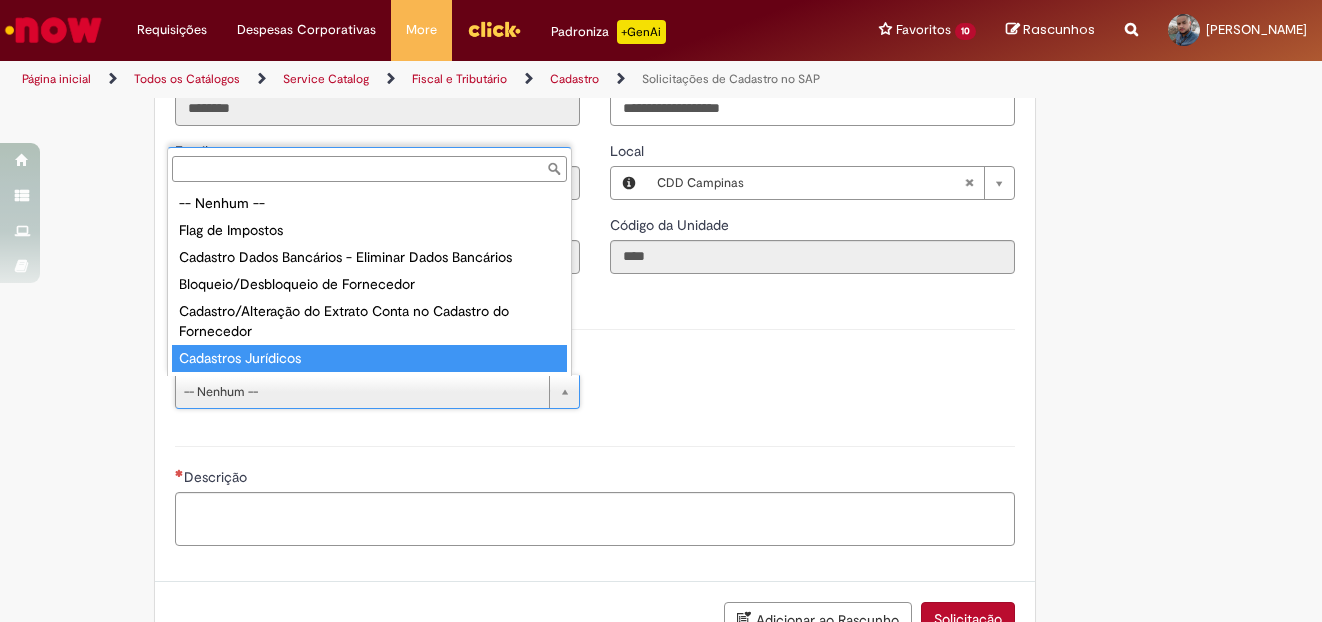 type on "**********" 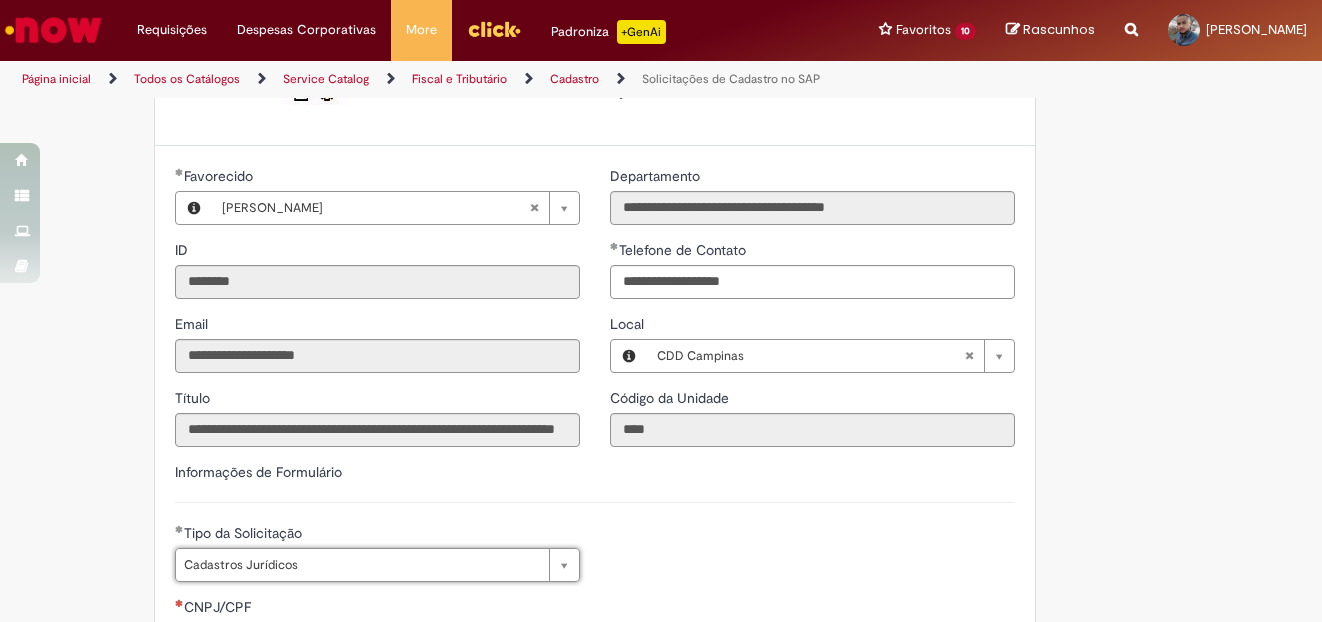 scroll, scrollTop: 576, scrollLeft: 0, axis: vertical 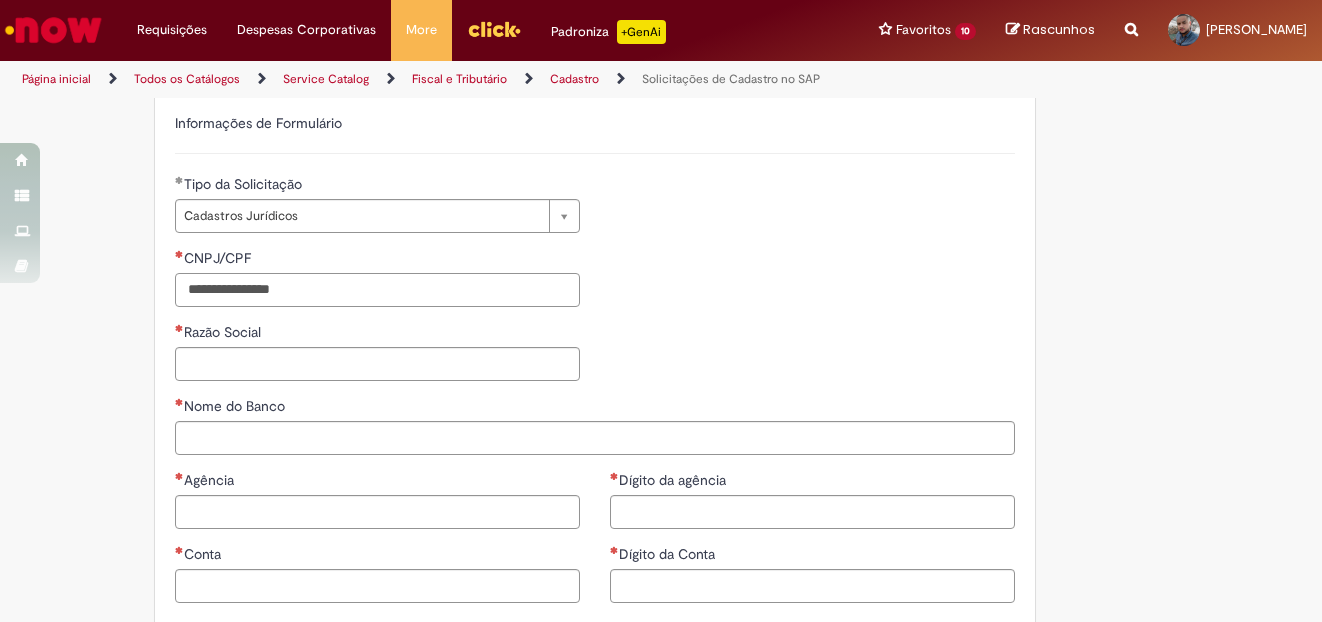 click on "CNPJ/CPF" at bounding box center [377, 290] 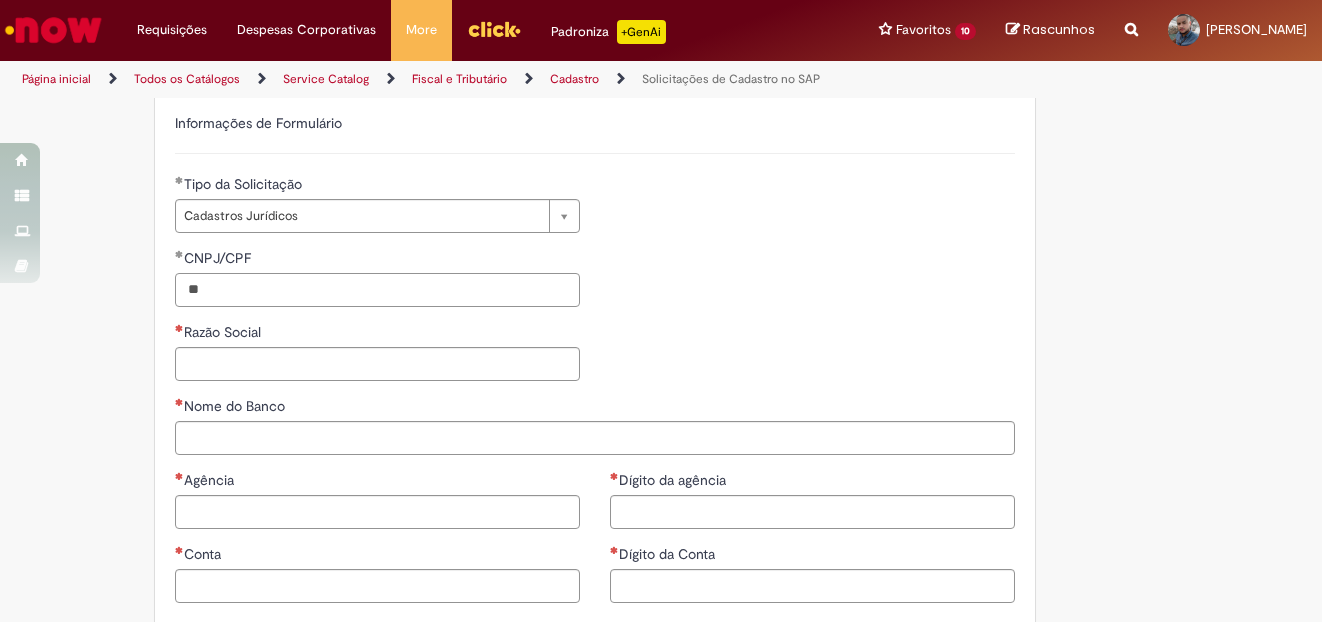type on "*" 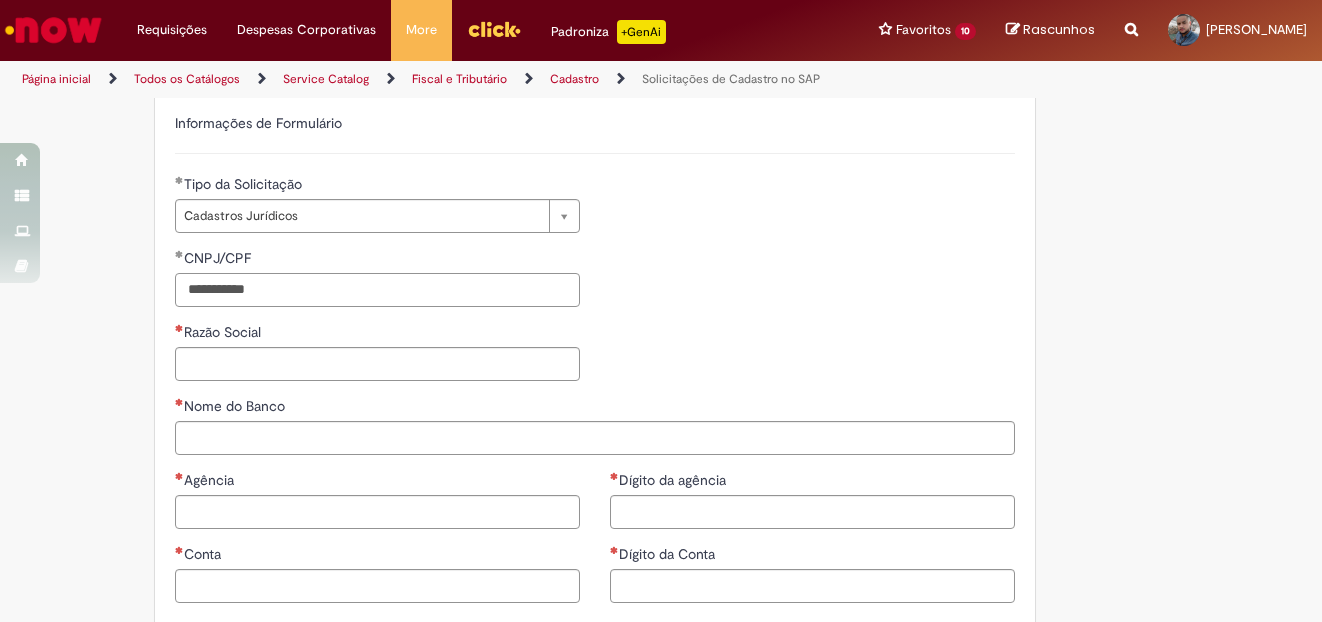 type on "**********" 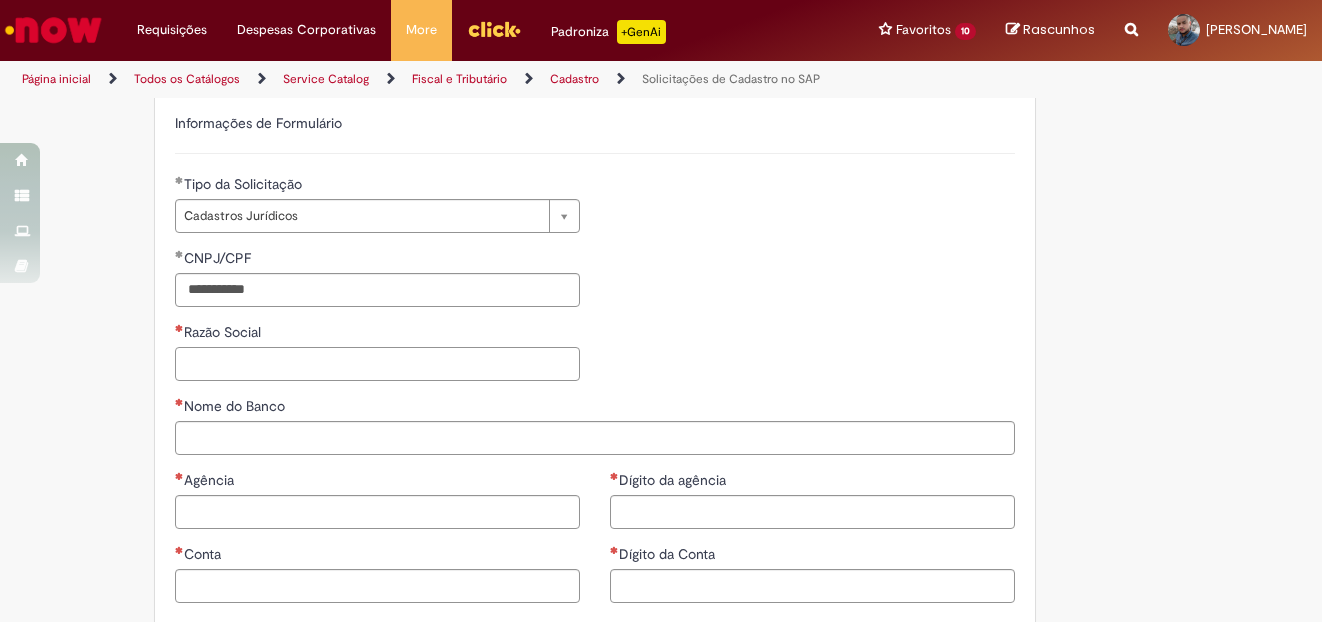 click on "Razão Social" at bounding box center (377, 364) 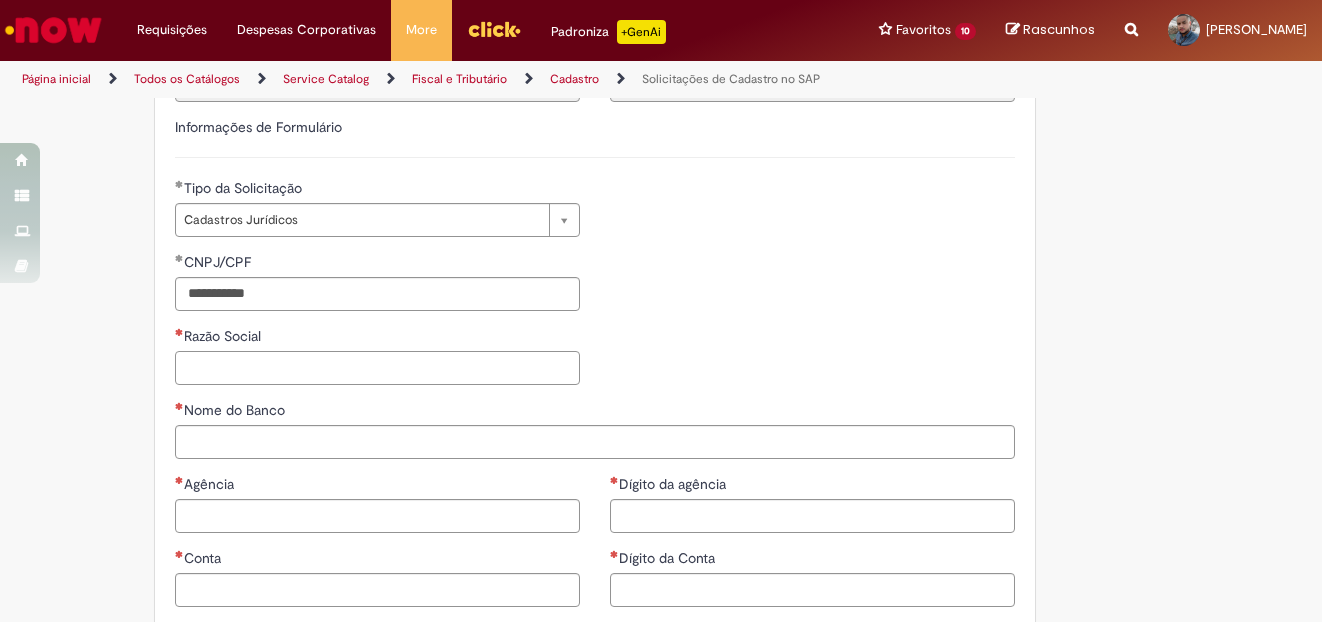 scroll, scrollTop: 676, scrollLeft: 0, axis: vertical 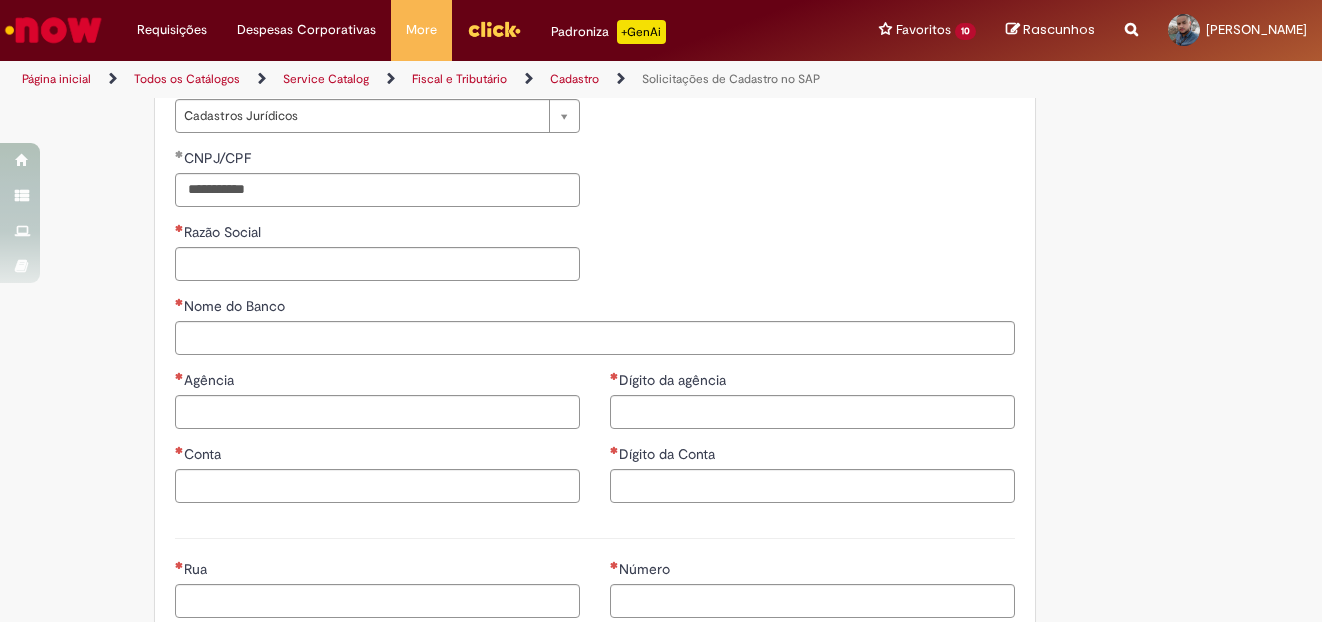 click at bounding box center (179, 228) 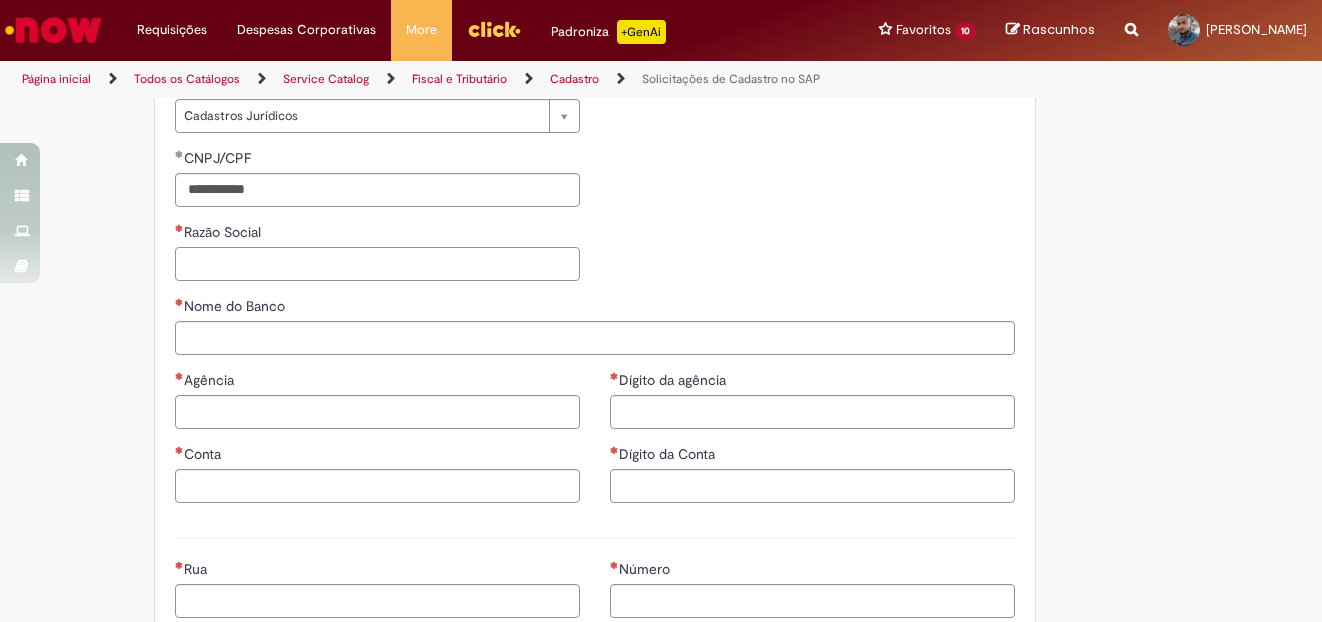 click on "Razão Social" at bounding box center (377, 264) 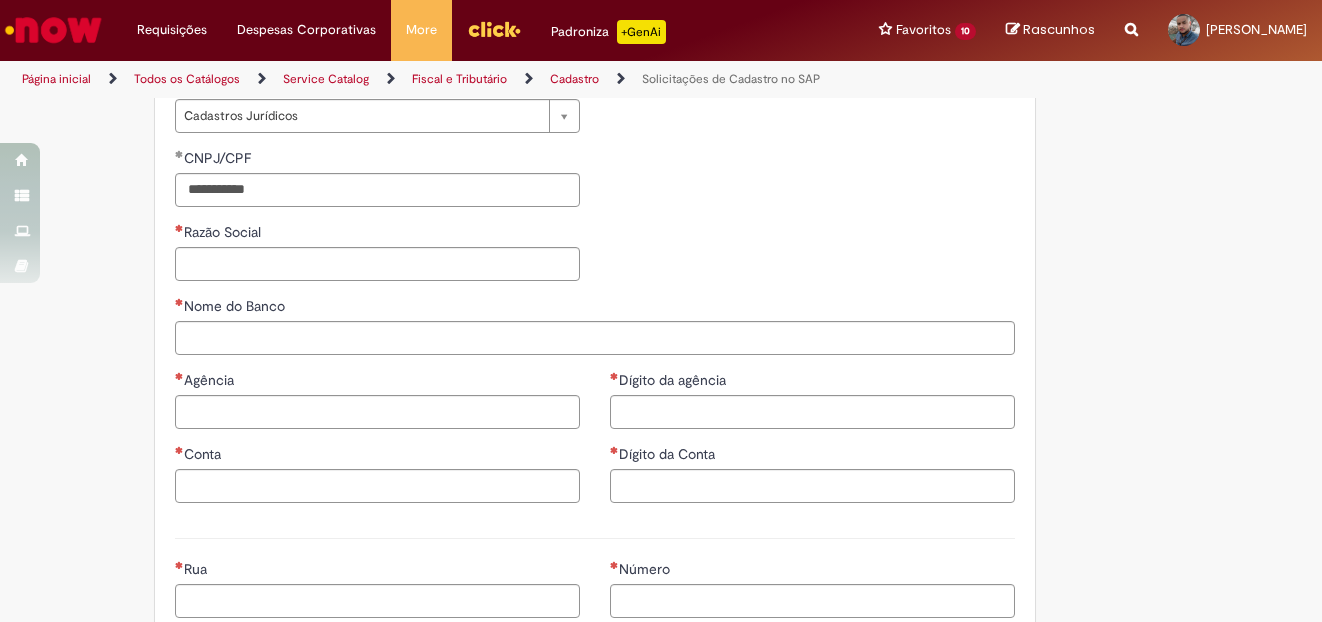 click at bounding box center (179, 228) 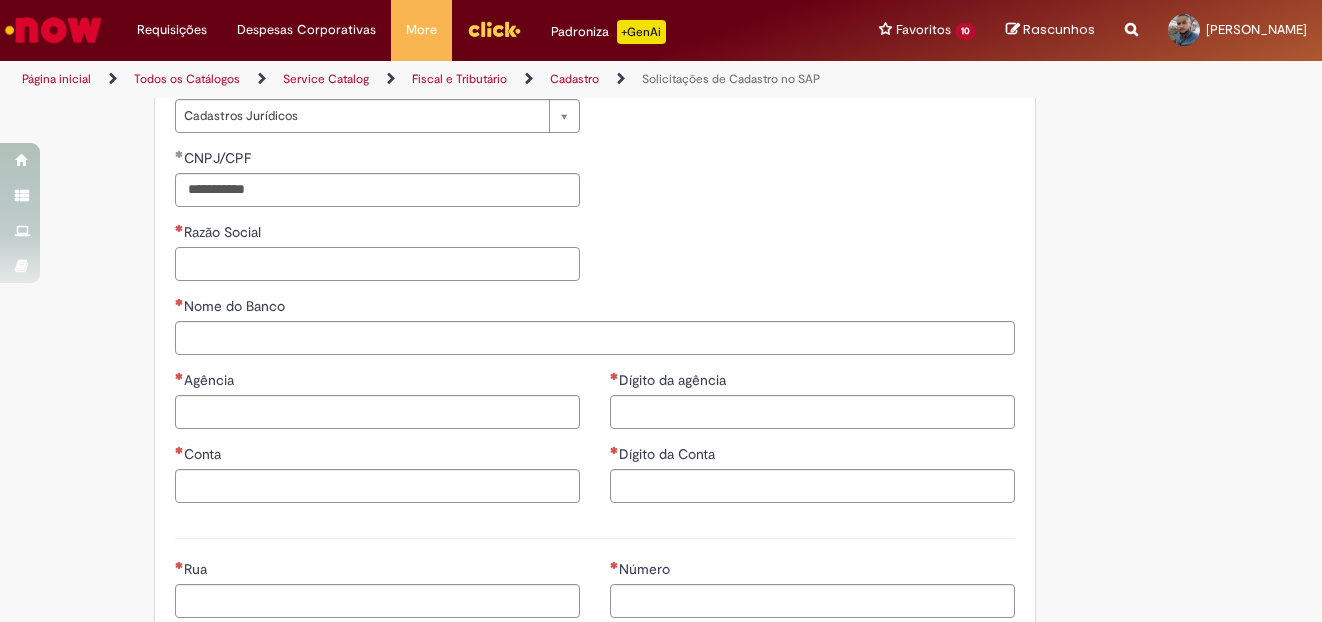 click on "Razão Social" at bounding box center (377, 264) 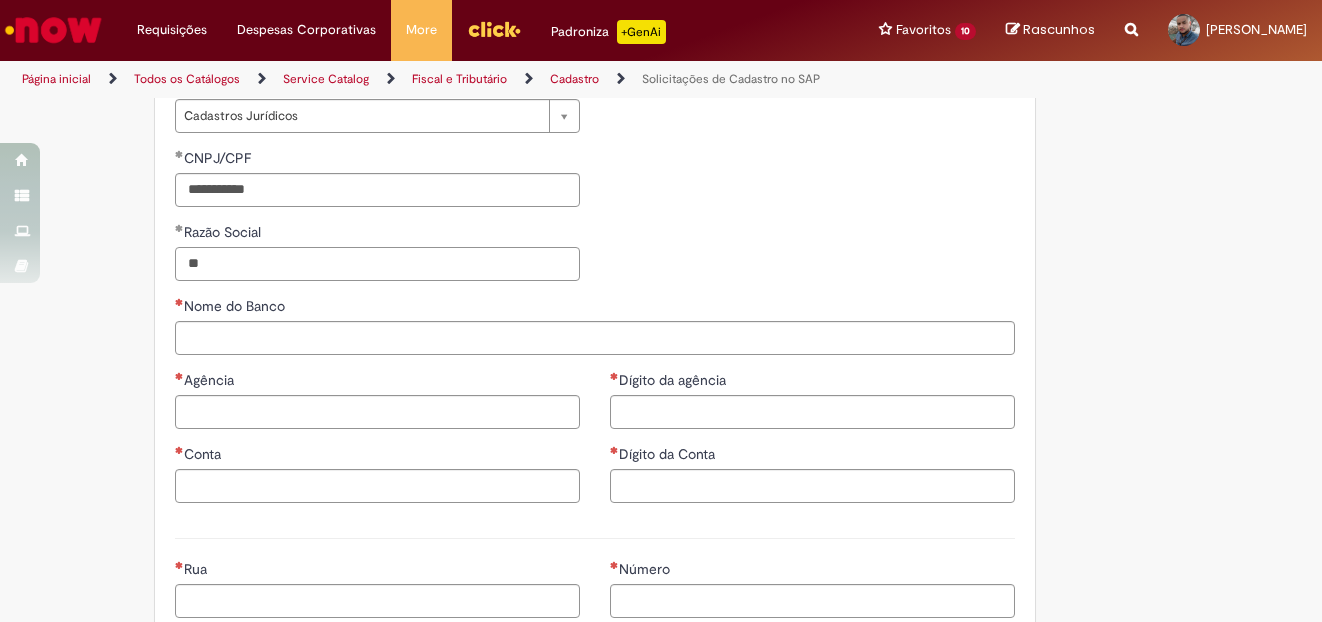 type on "*" 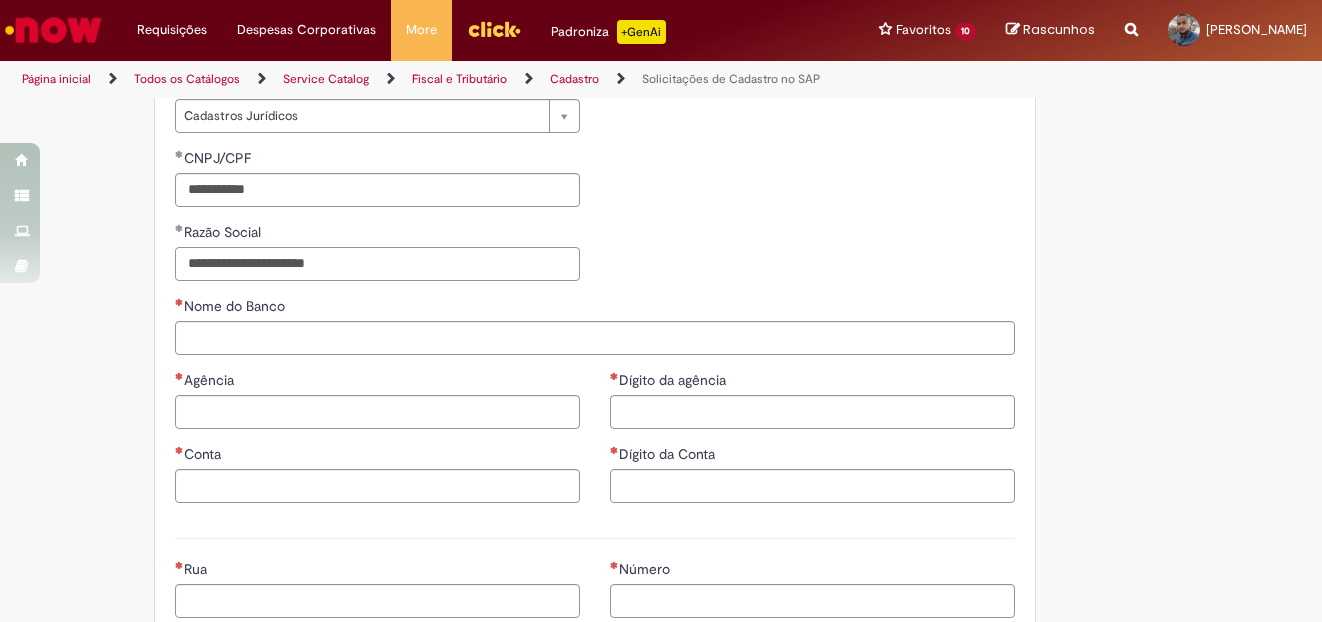 type on "**********" 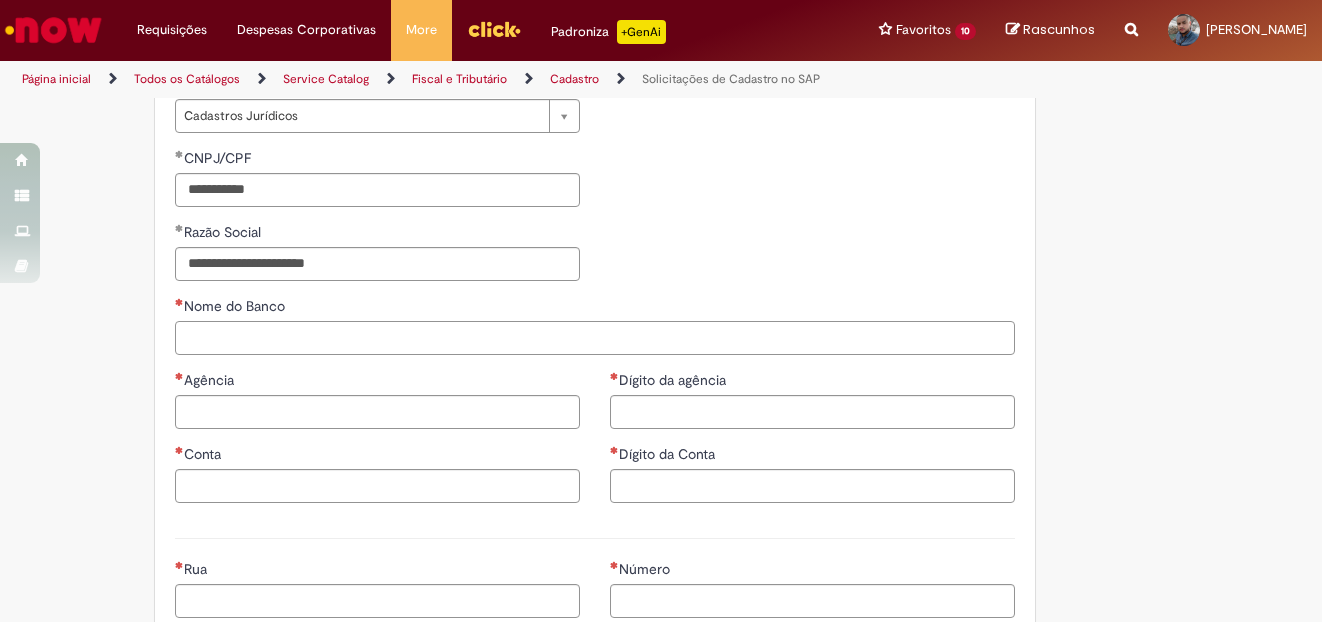click on "Nome do Banco" at bounding box center [595, 338] 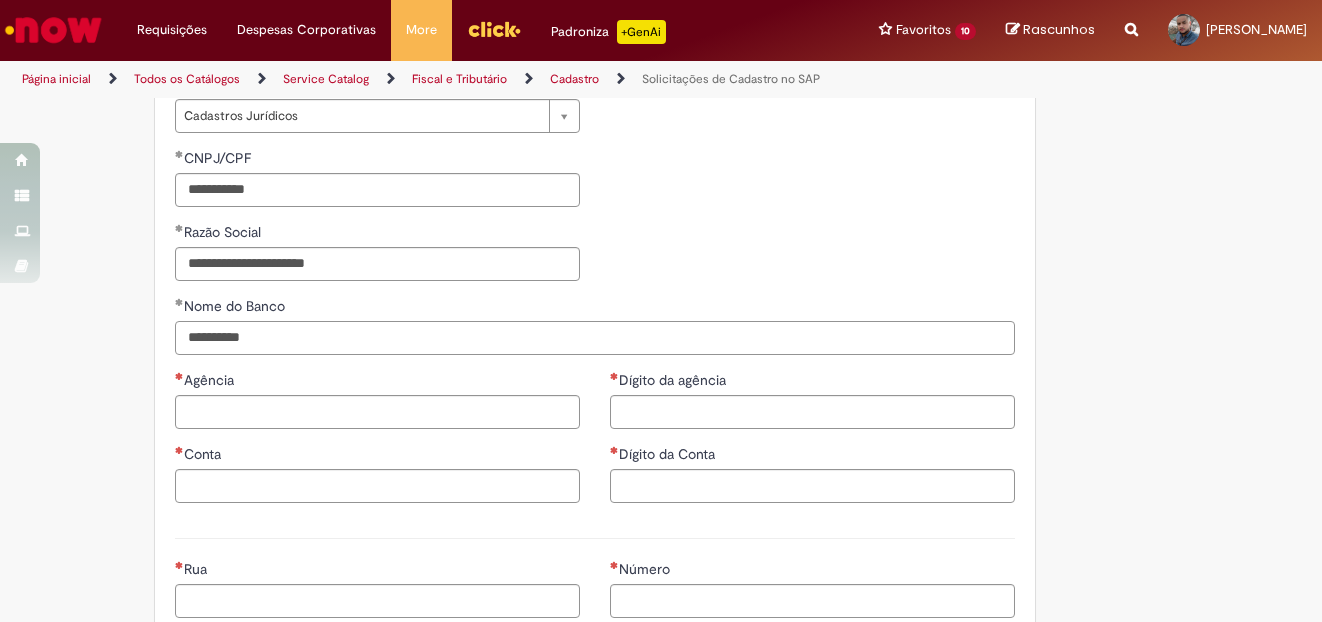 type on "*********" 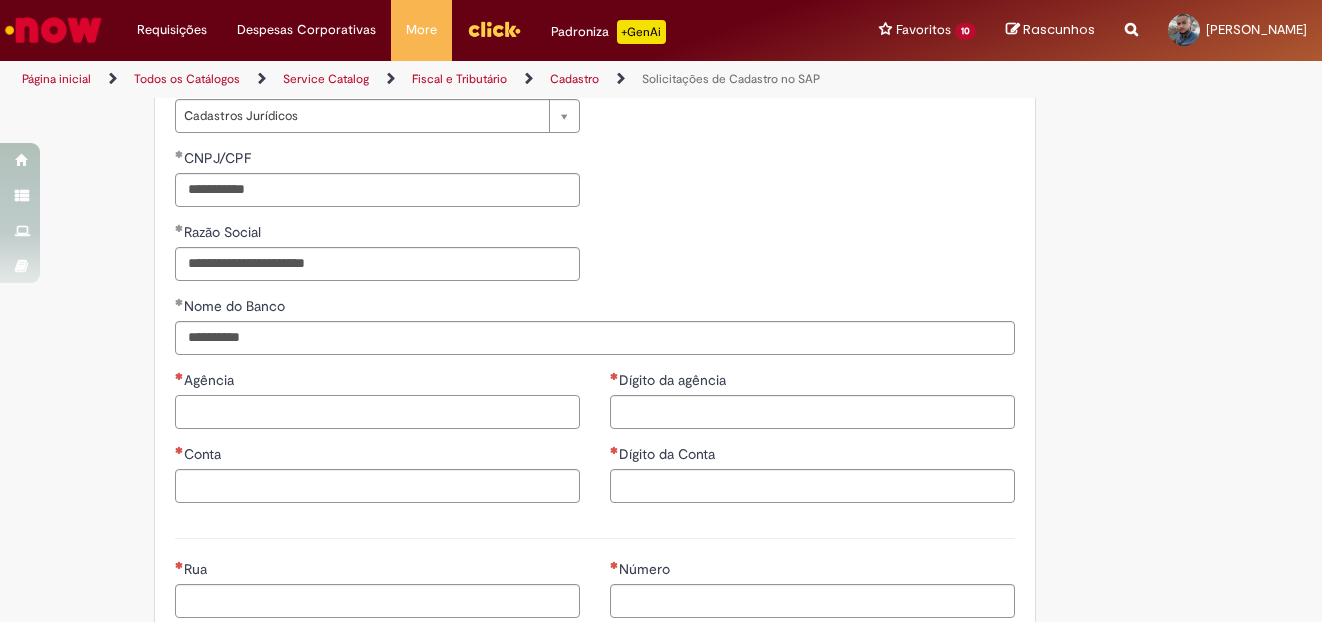 click on "Agência" at bounding box center [377, 412] 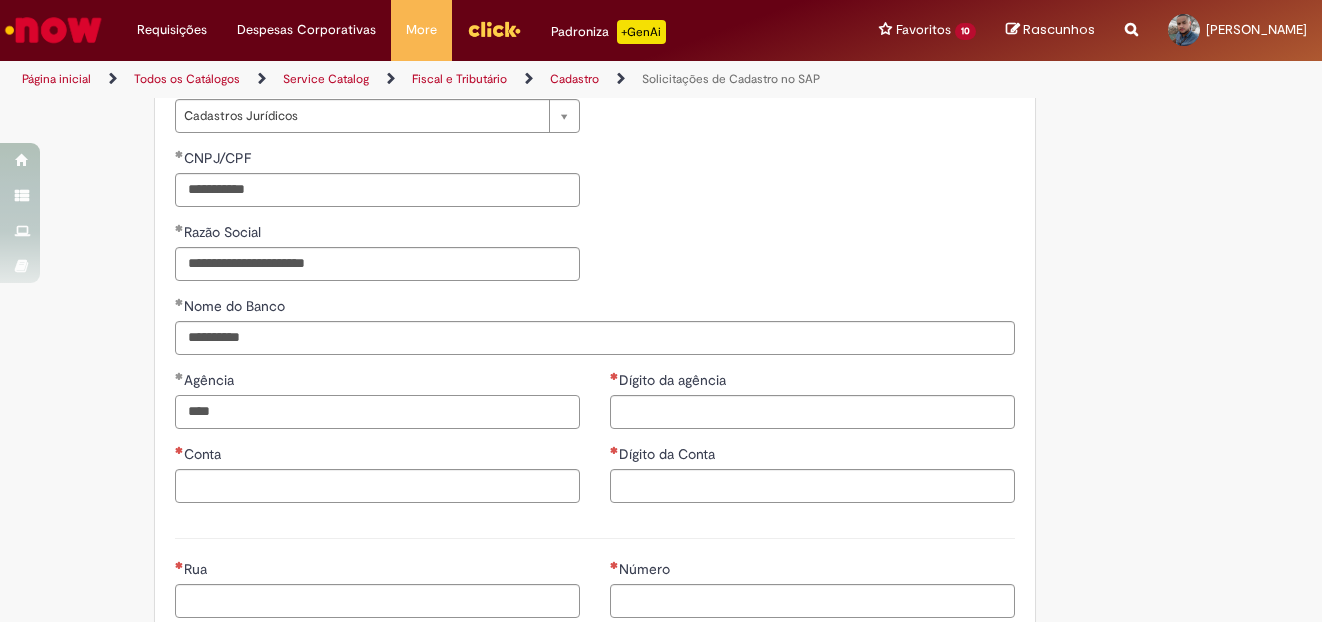 type on "****" 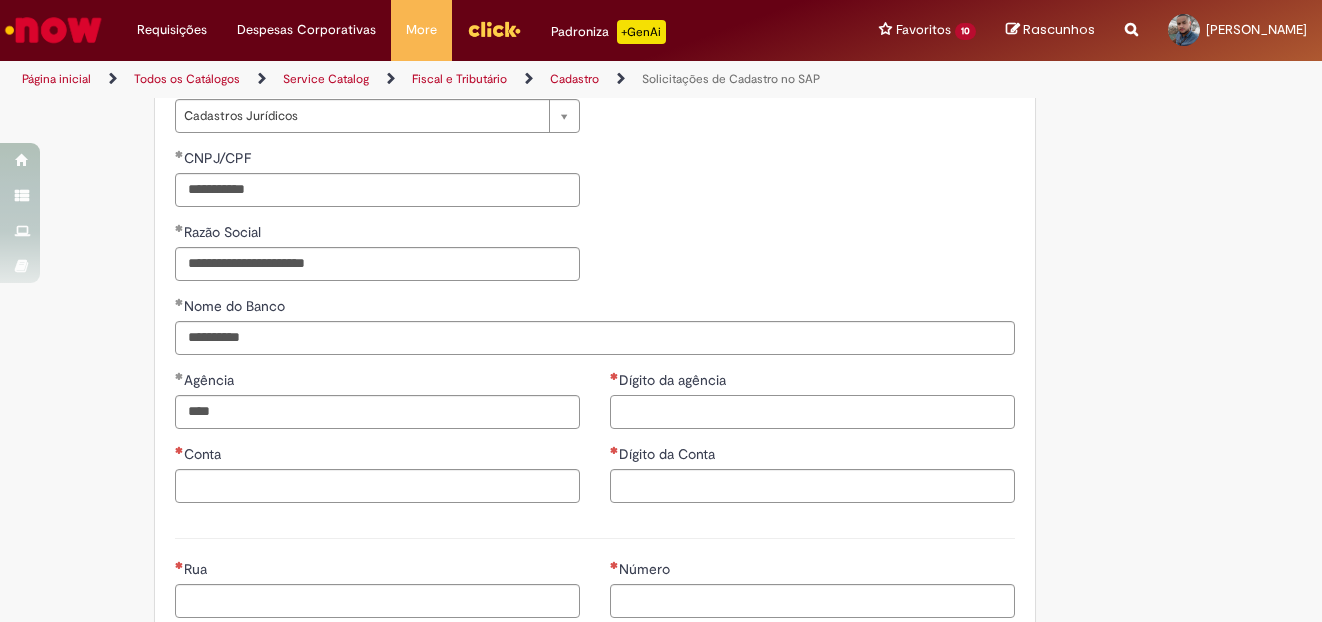 click on "Dígito da agência" at bounding box center [812, 412] 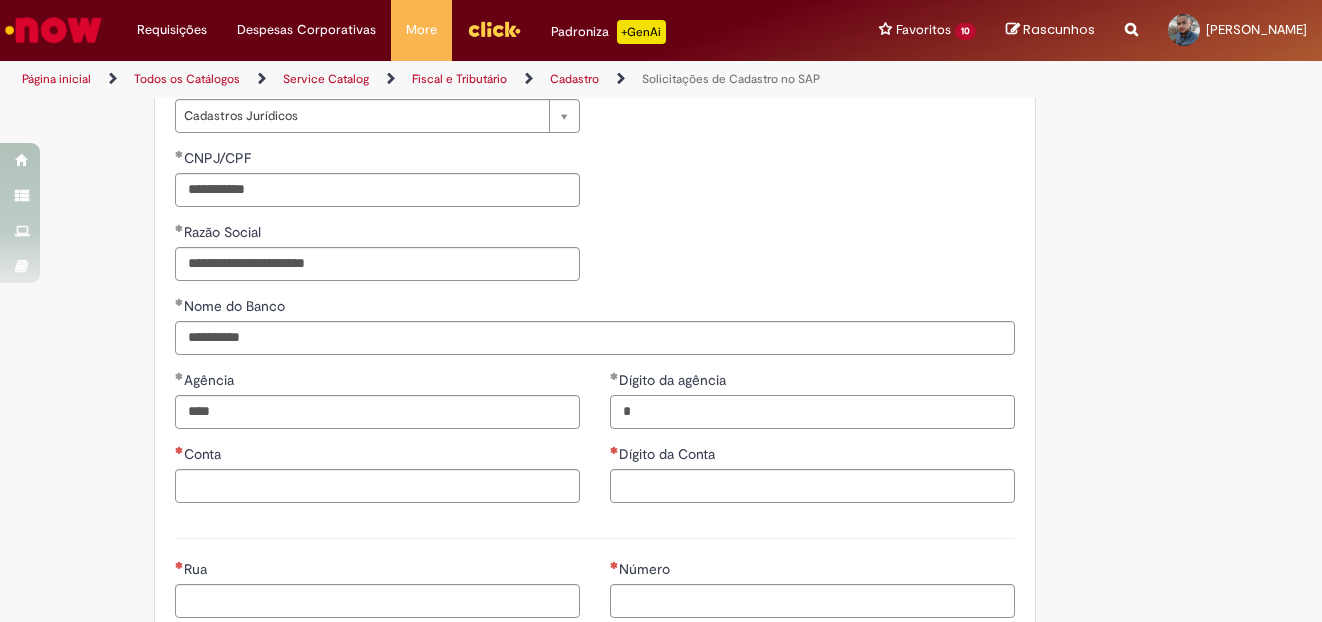 type on "*" 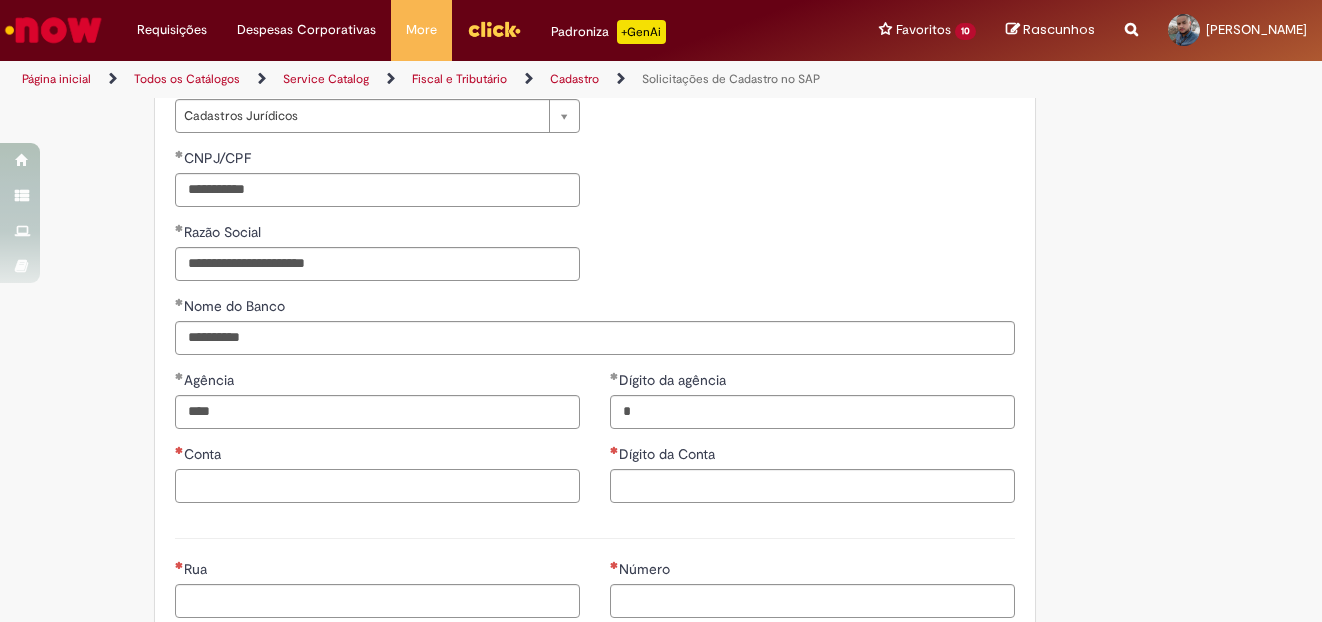 click on "Conta" at bounding box center (377, 486) 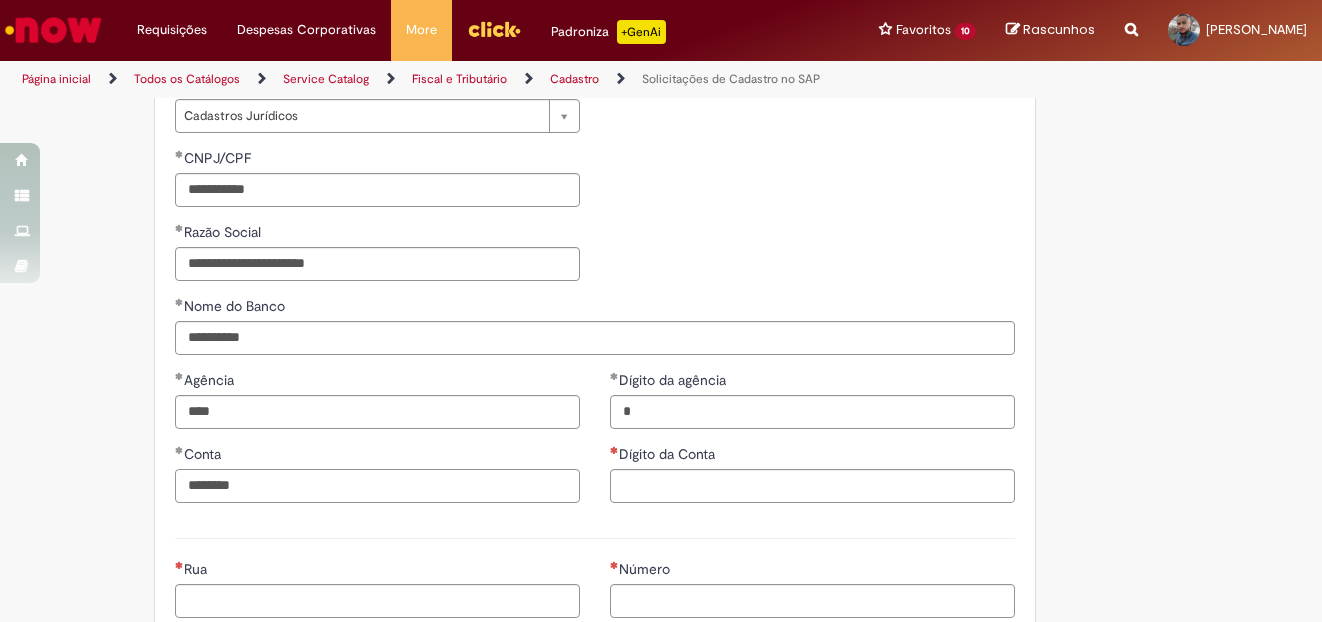 type on "********" 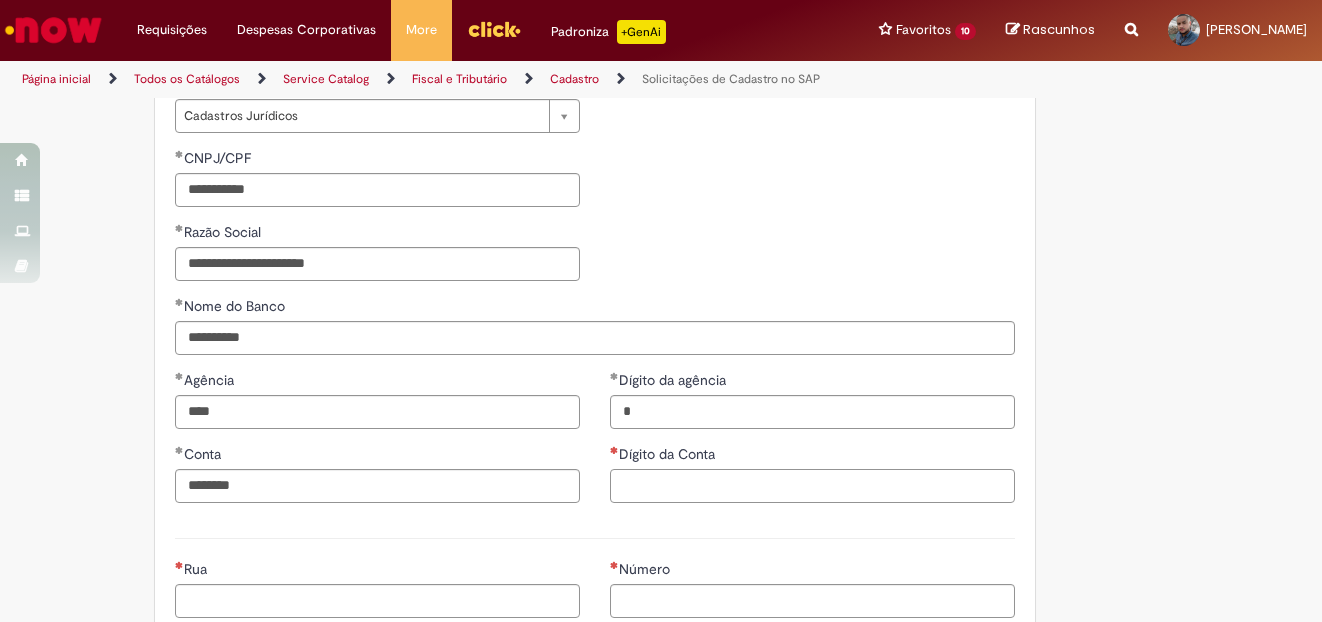 click on "Dígito da Conta" at bounding box center [812, 486] 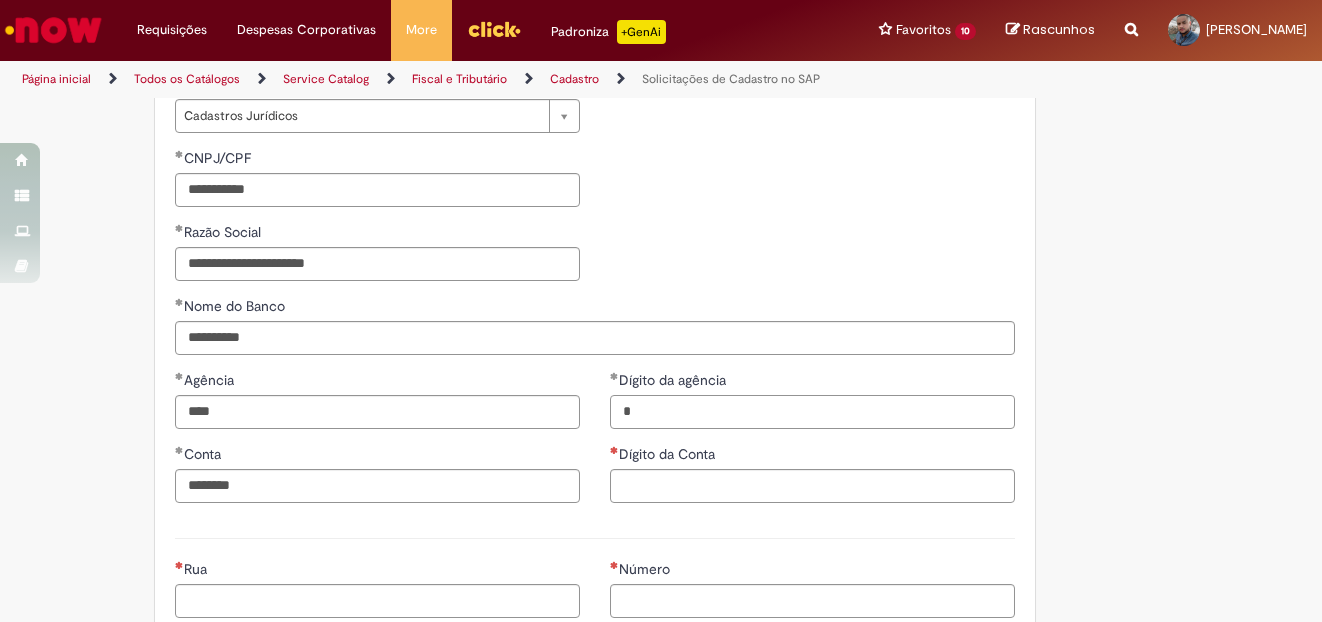 click on "*" at bounding box center (812, 412) 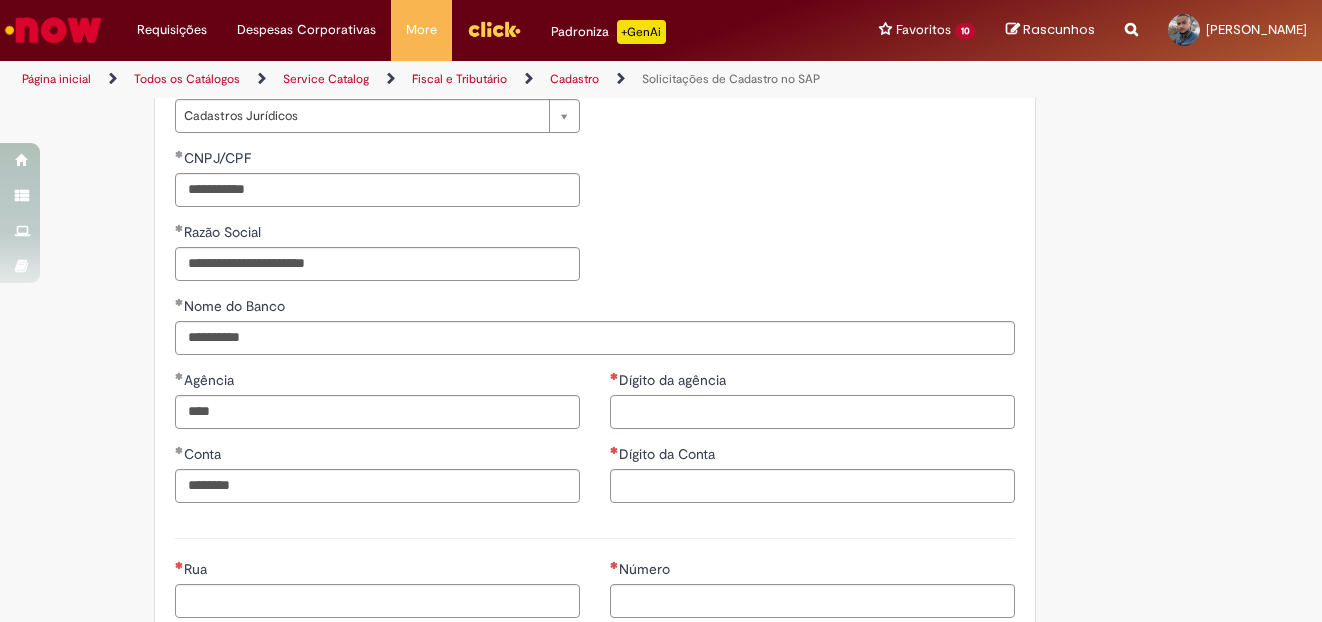type 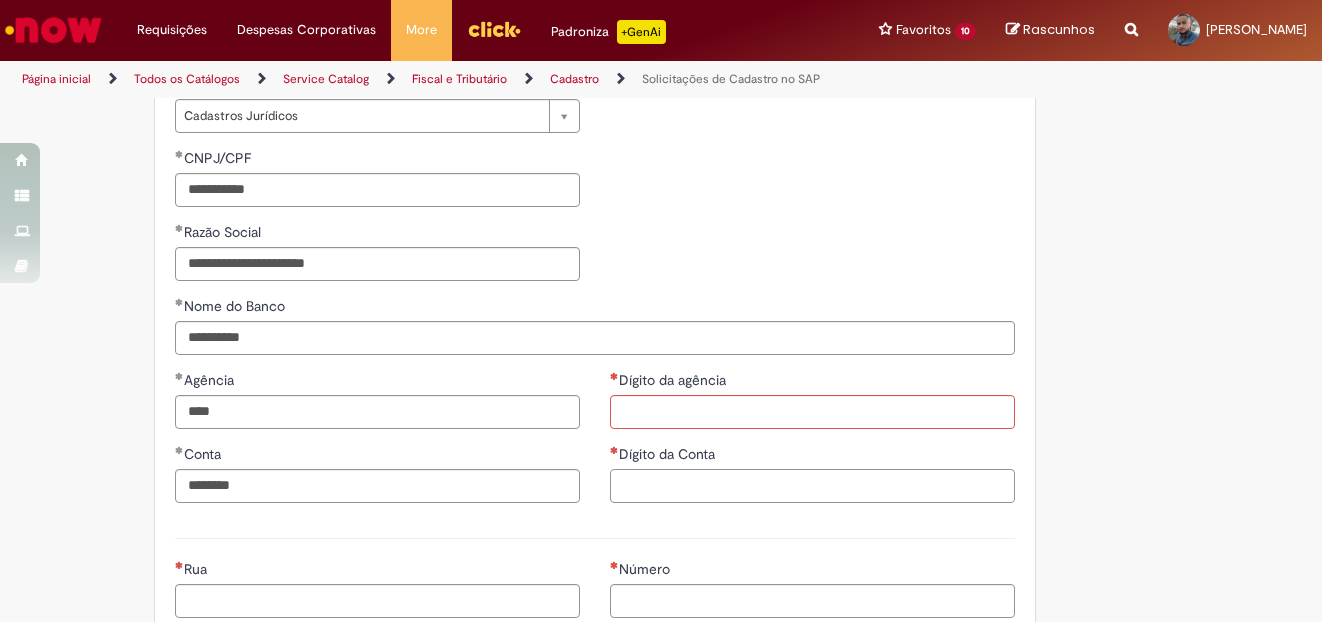 click on "Dígito da Conta" at bounding box center (812, 486) 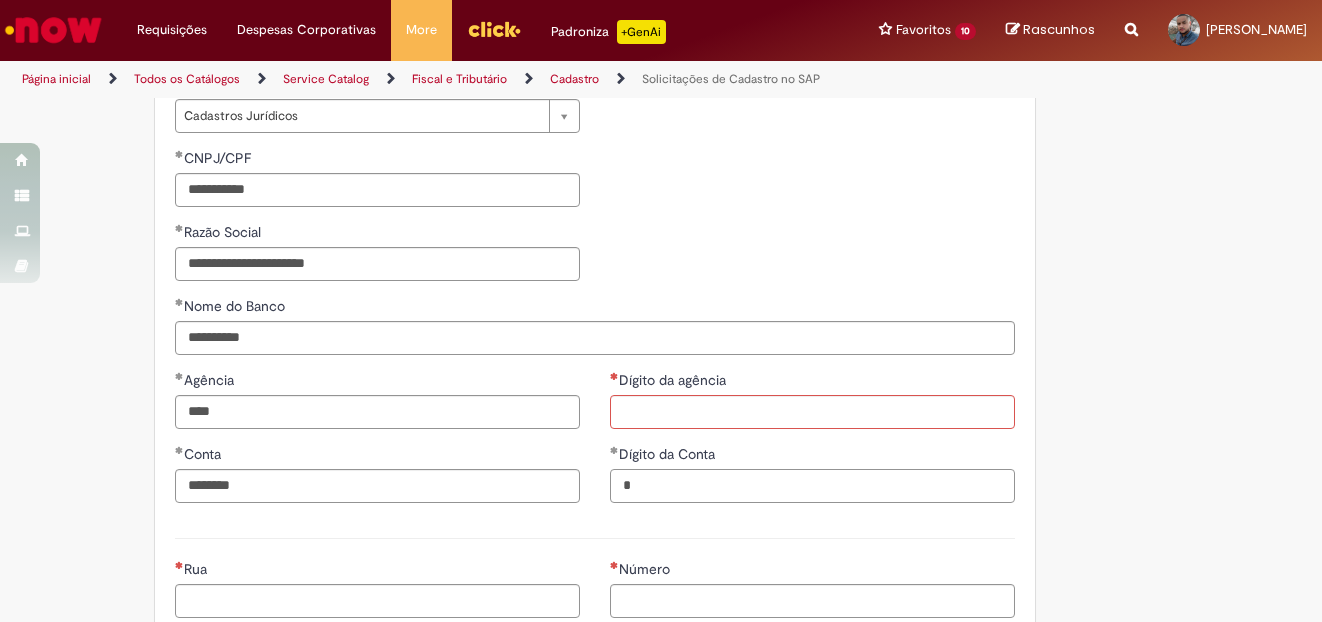 scroll, scrollTop: 976, scrollLeft: 0, axis: vertical 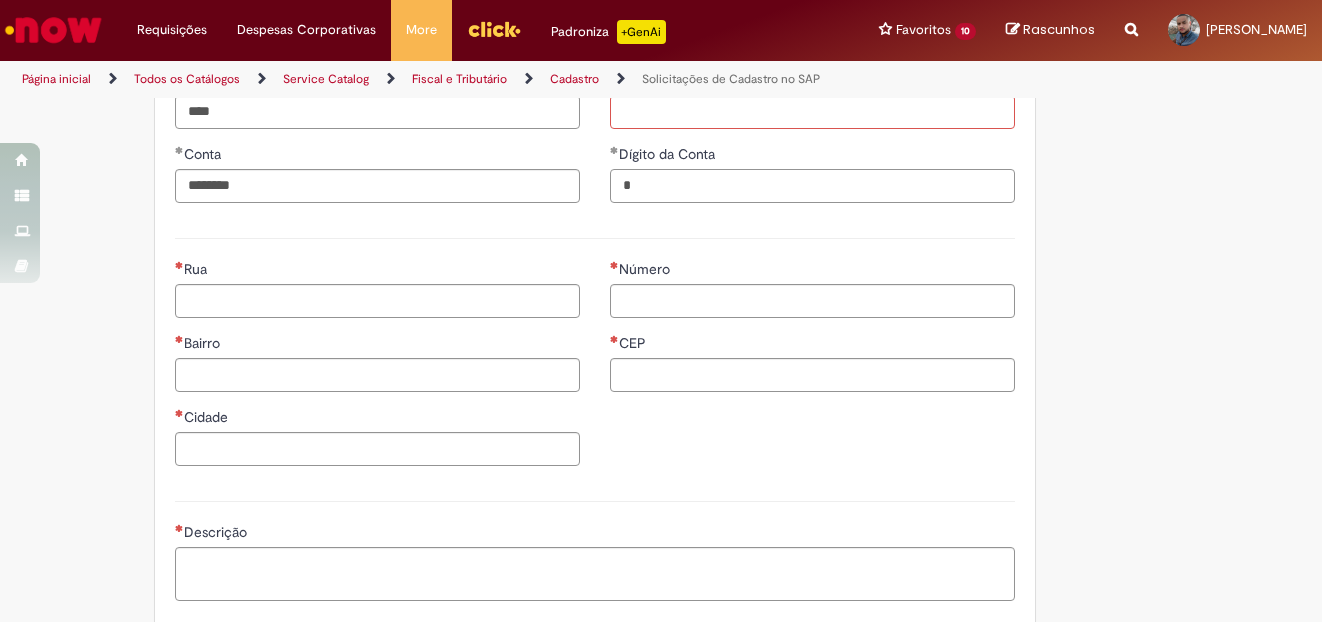 type on "*" 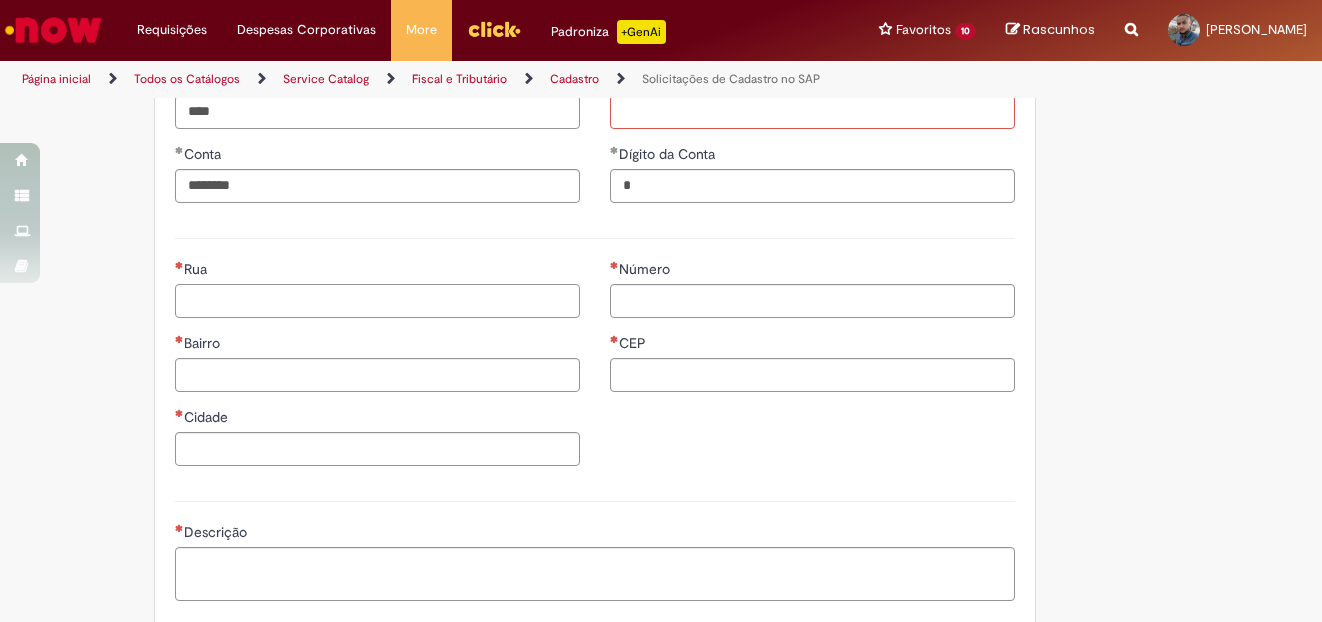 click on "Rua" at bounding box center (377, 301) 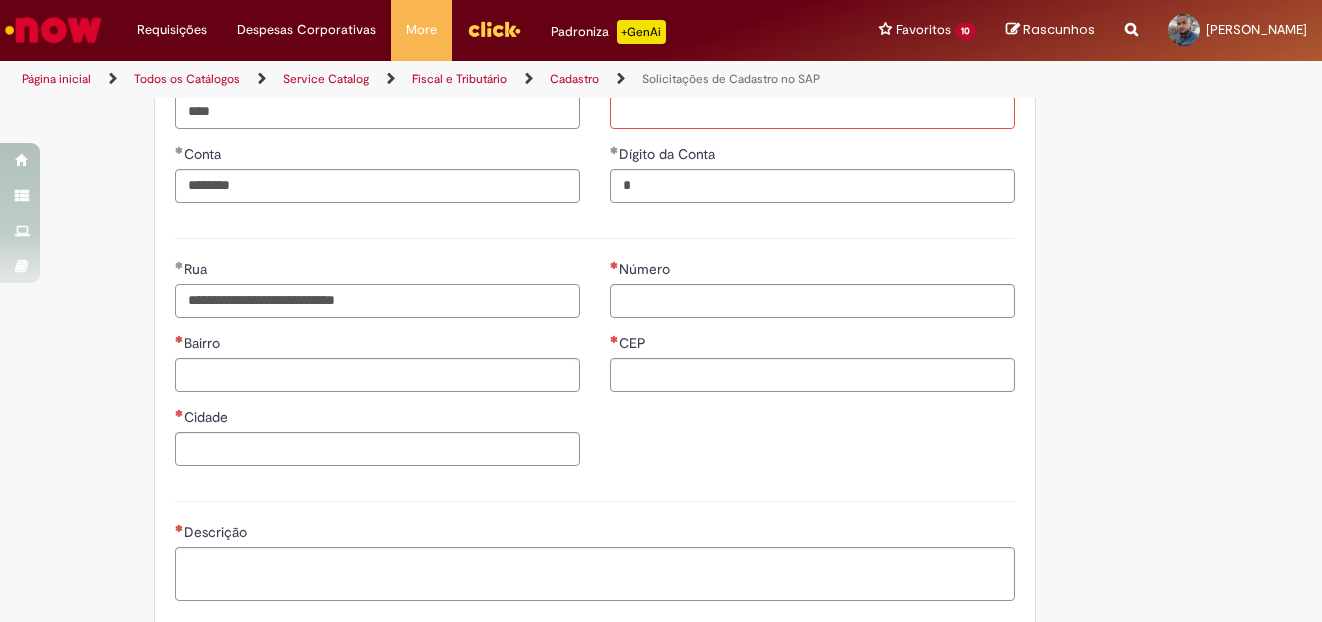 type on "**********" 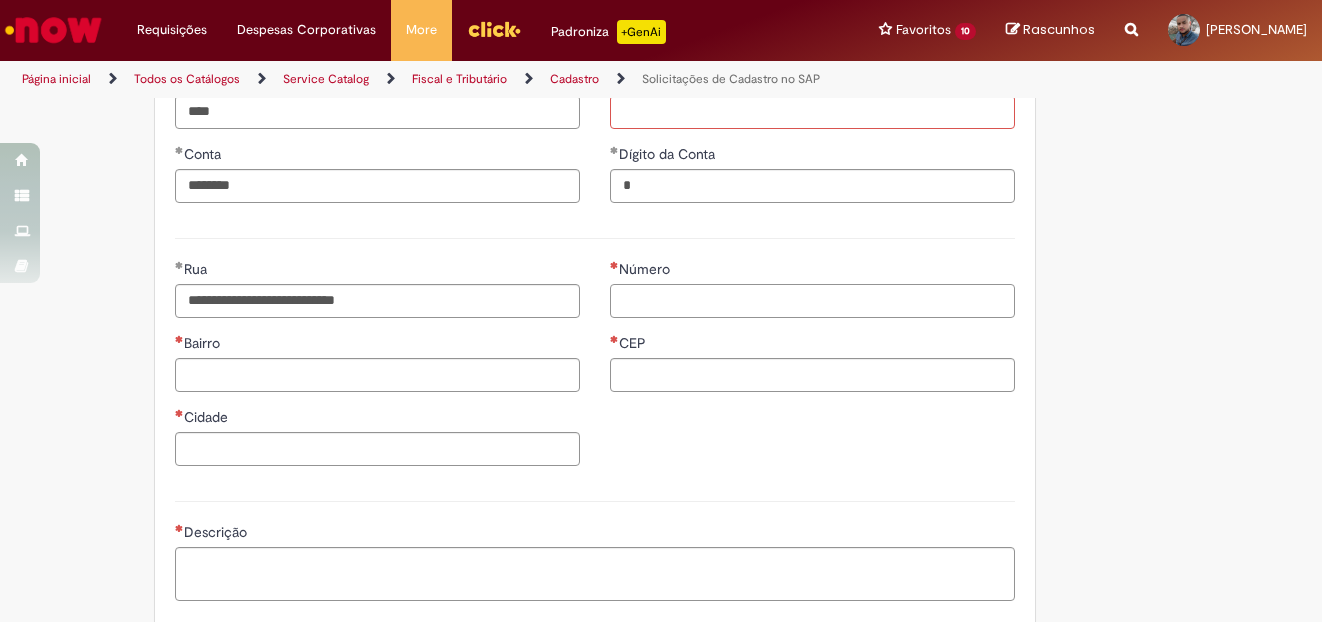 click on "Número" at bounding box center [812, 301] 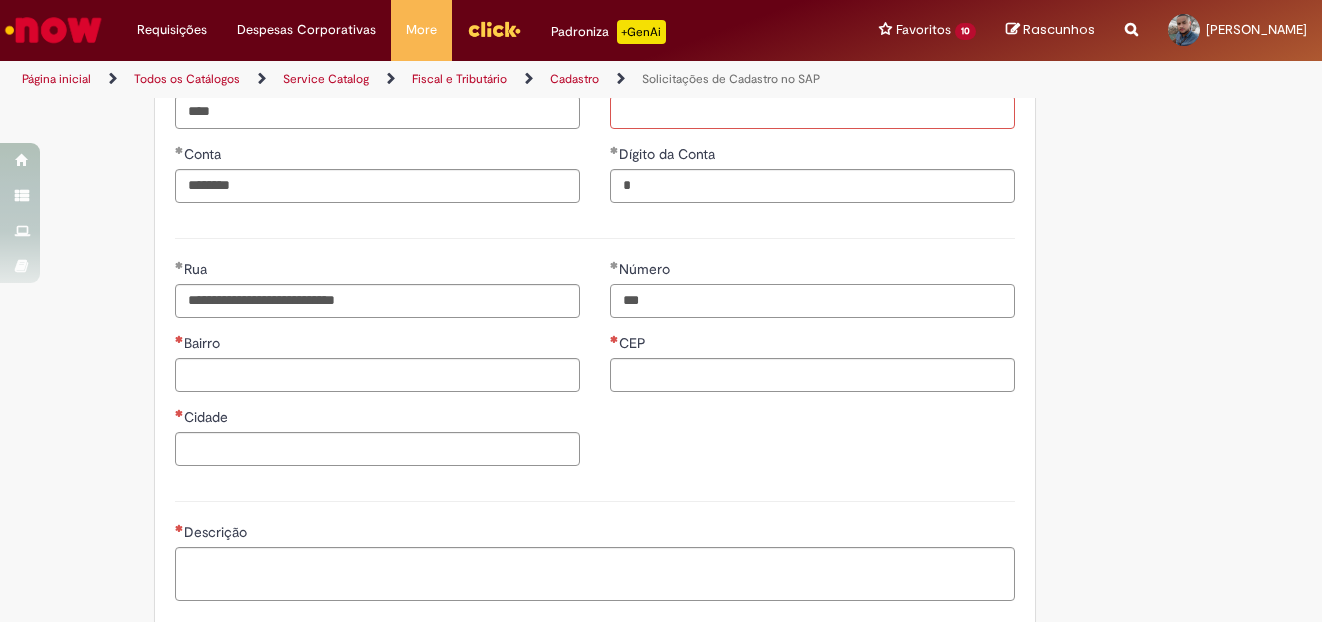 type on "***" 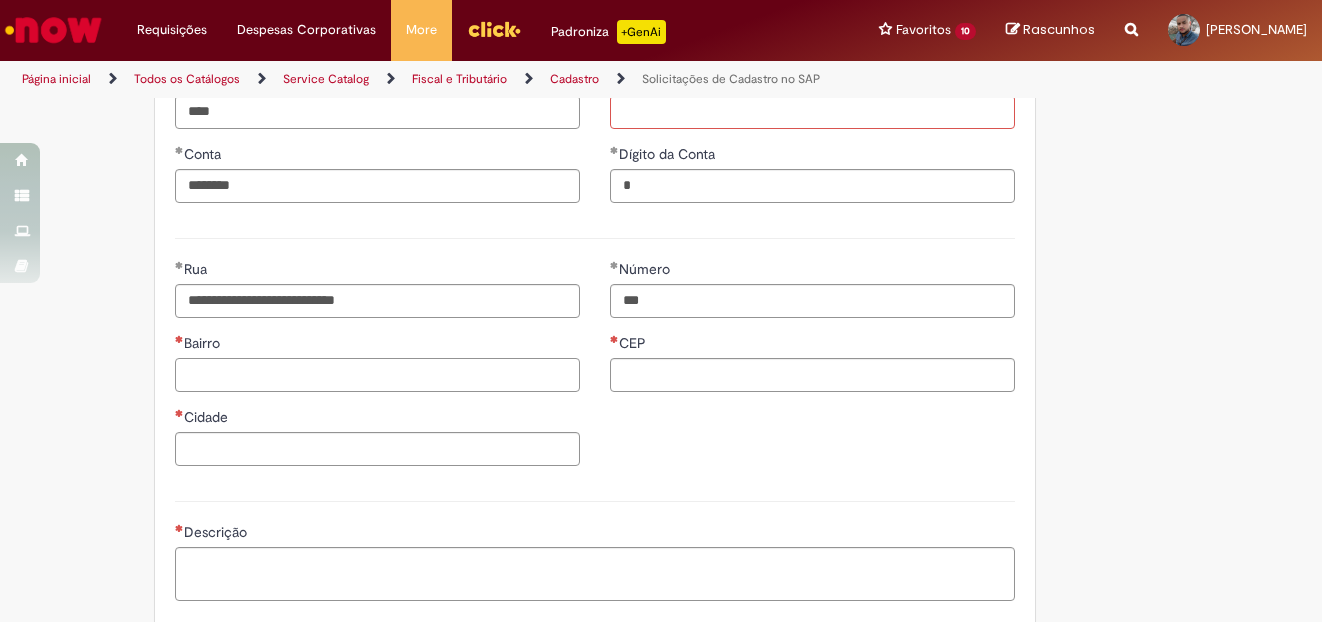 click on "Bairro" at bounding box center [377, 375] 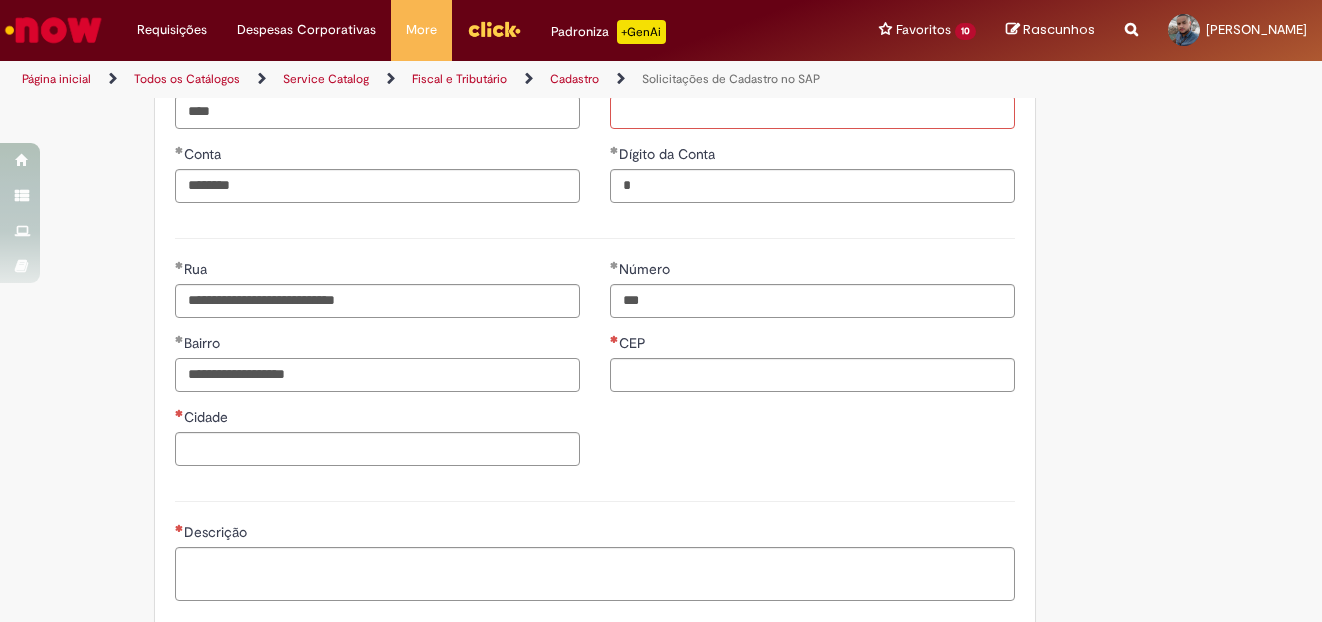 type on "**********" 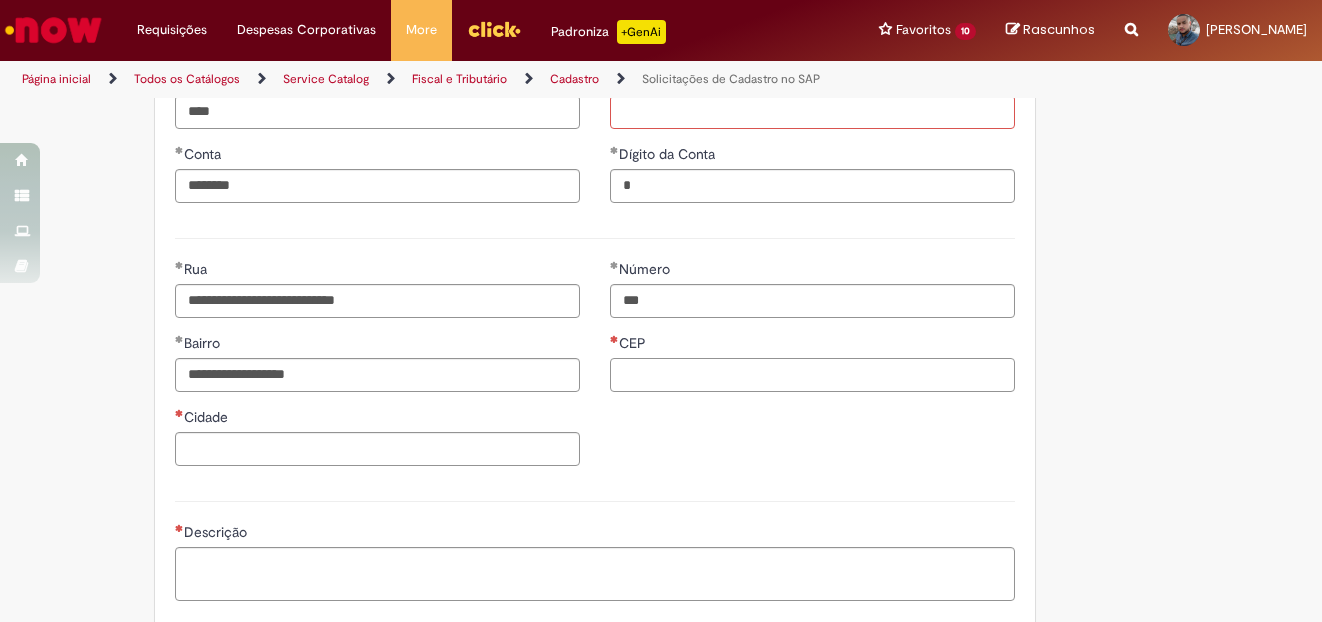 click on "CEP" at bounding box center (812, 375) 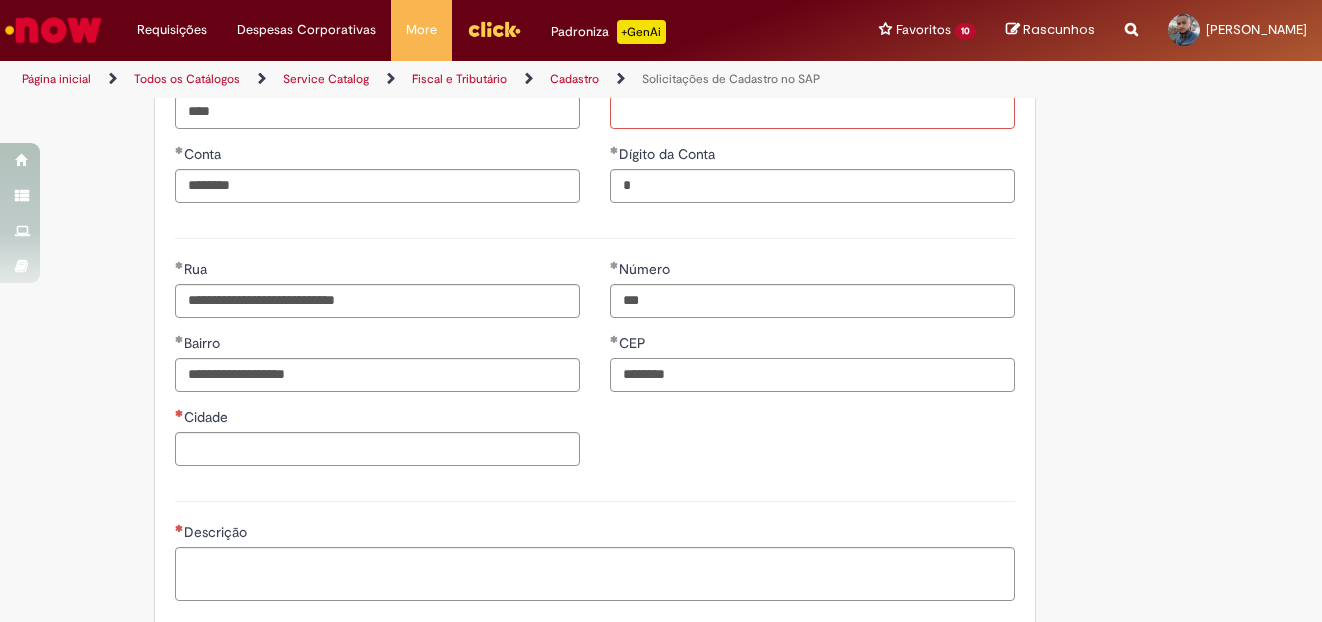 type on "********" 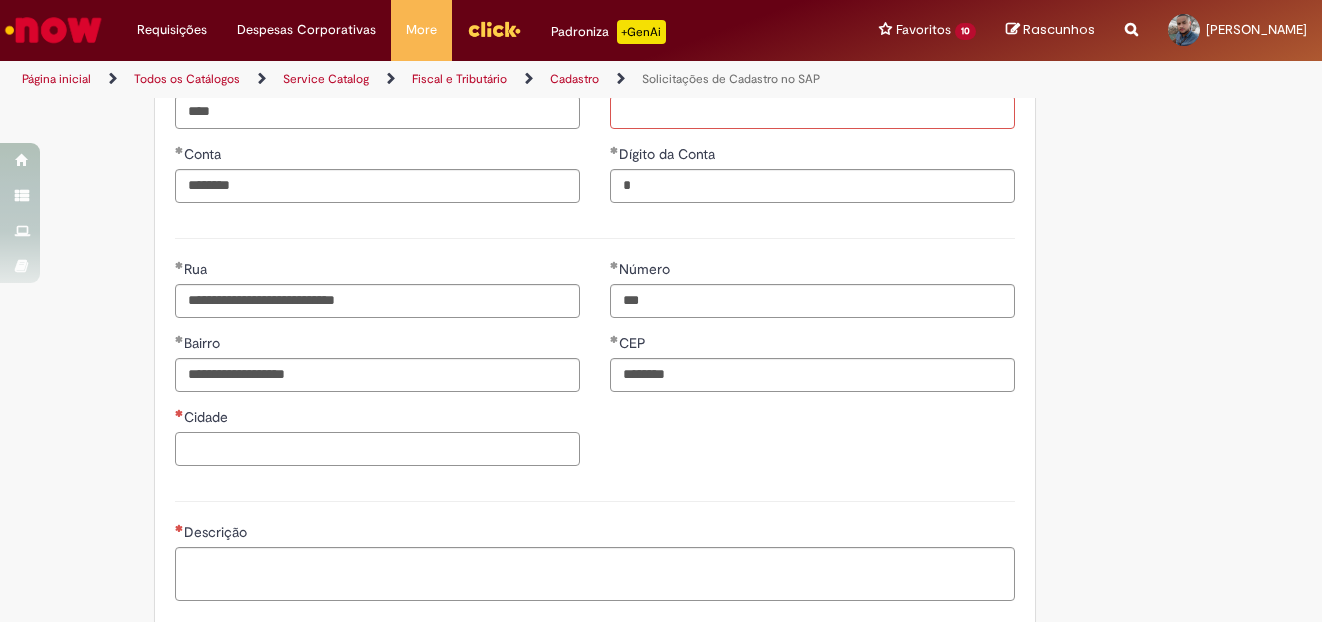 click on "Cidade" at bounding box center [377, 449] 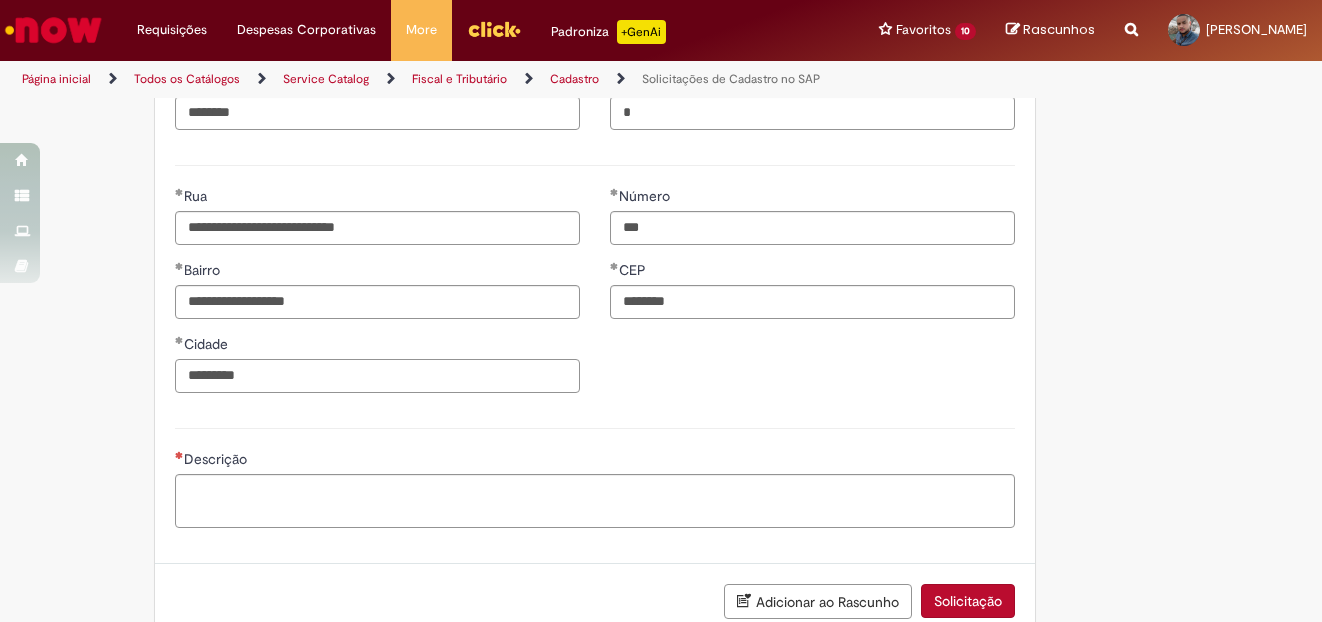 scroll, scrollTop: 1176, scrollLeft: 0, axis: vertical 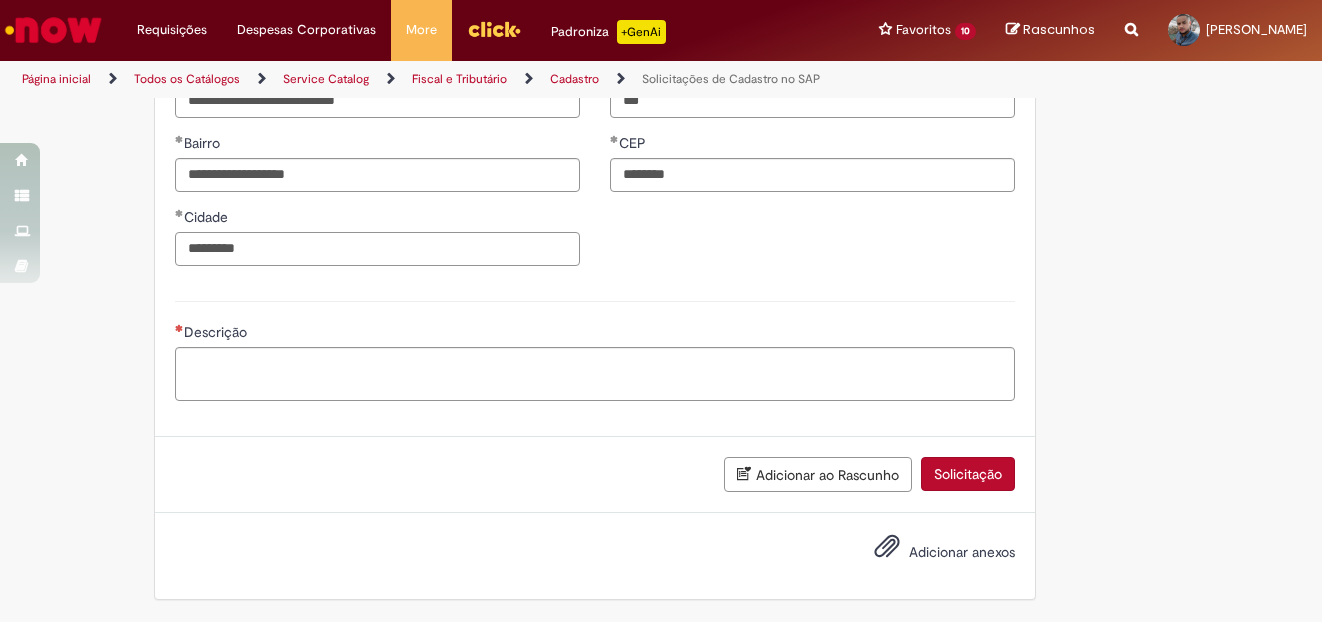 type on "********" 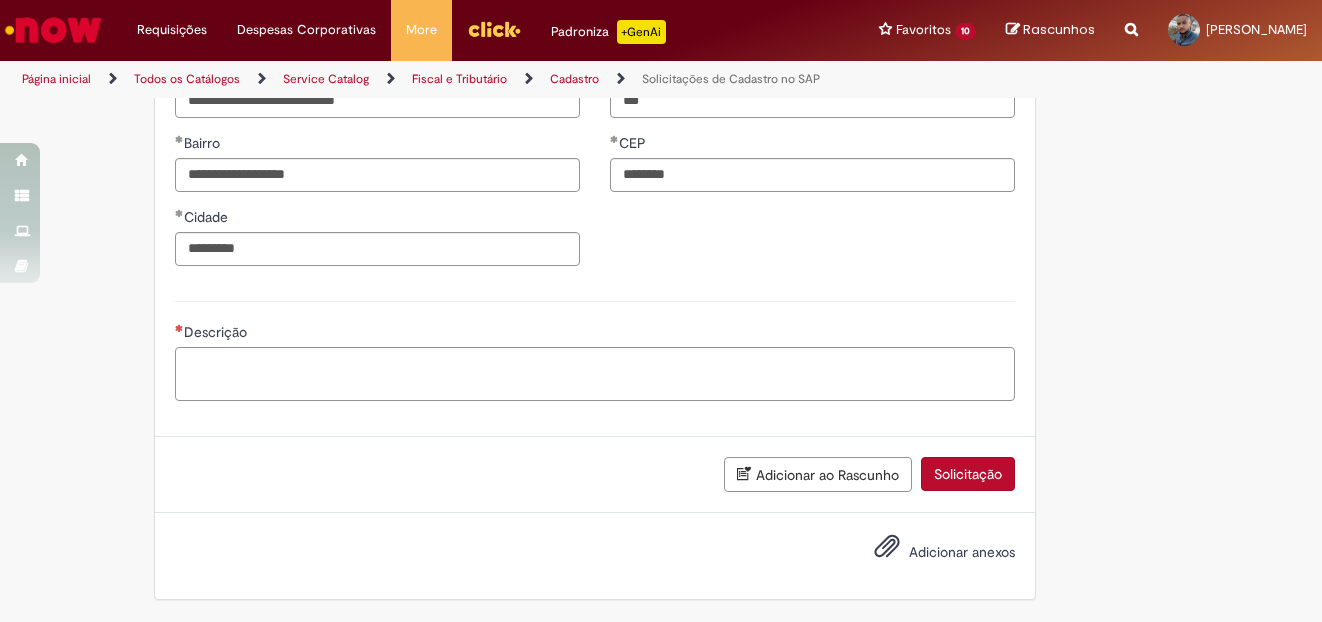 click on "Descrição" at bounding box center (595, 374) 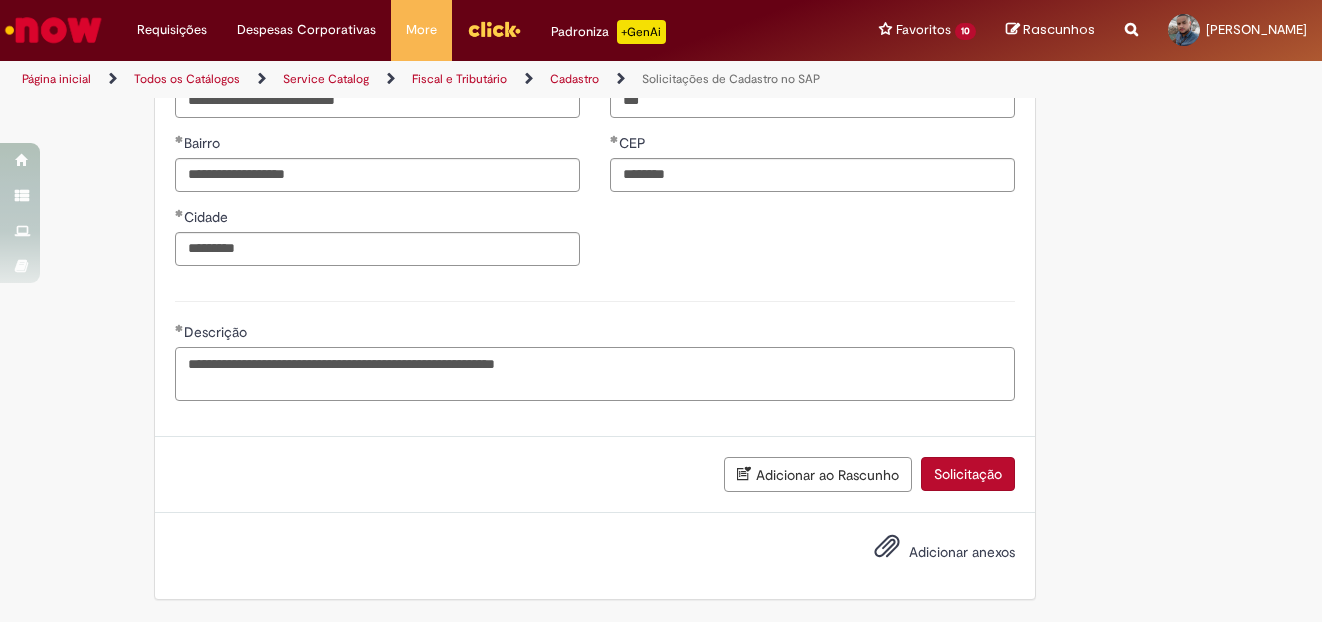 click on "**********" at bounding box center [595, 374] 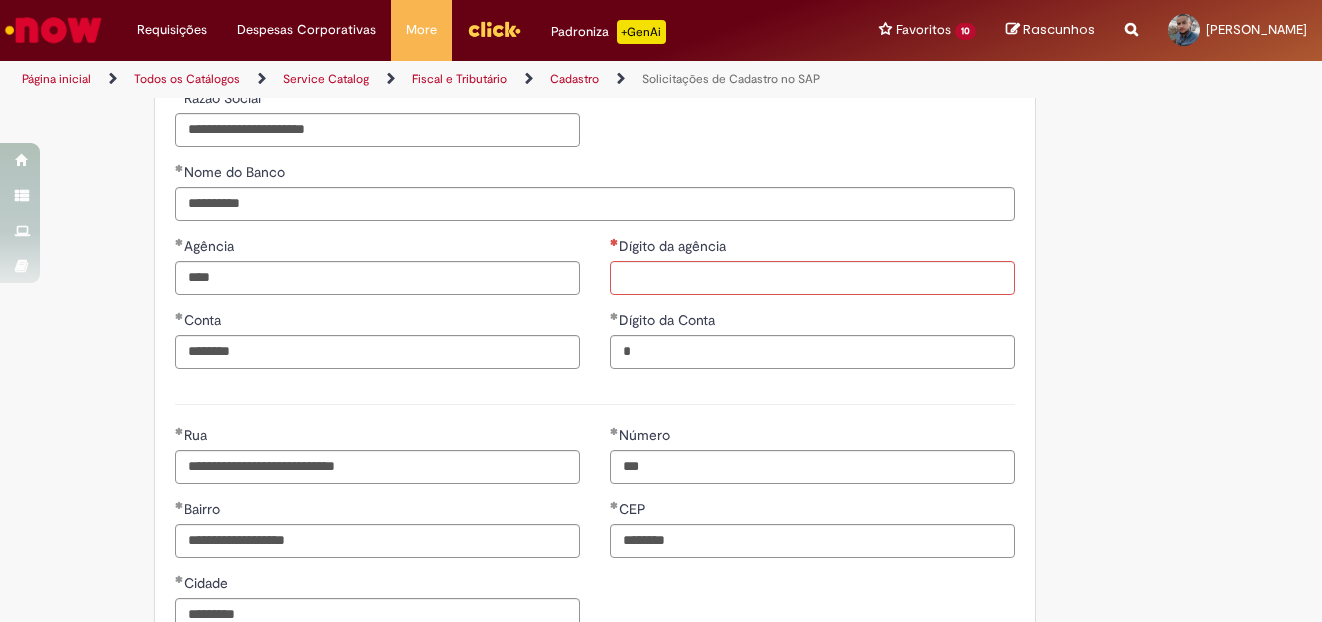 scroll, scrollTop: 776, scrollLeft: 0, axis: vertical 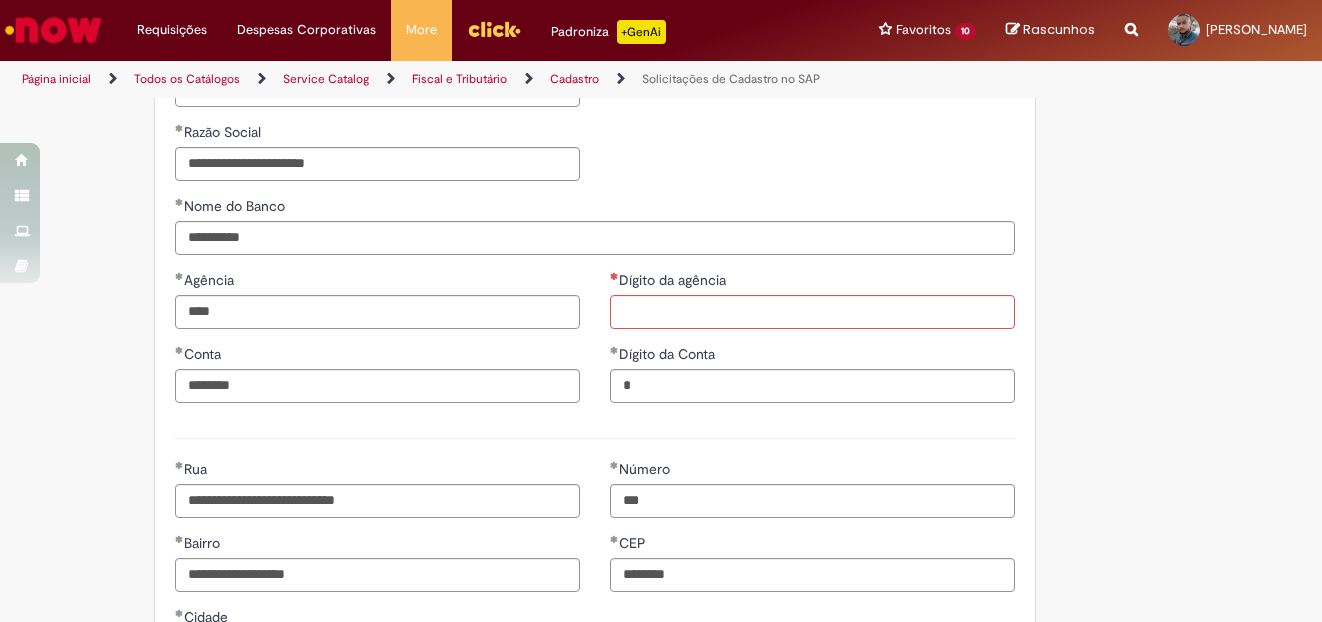 type on "**********" 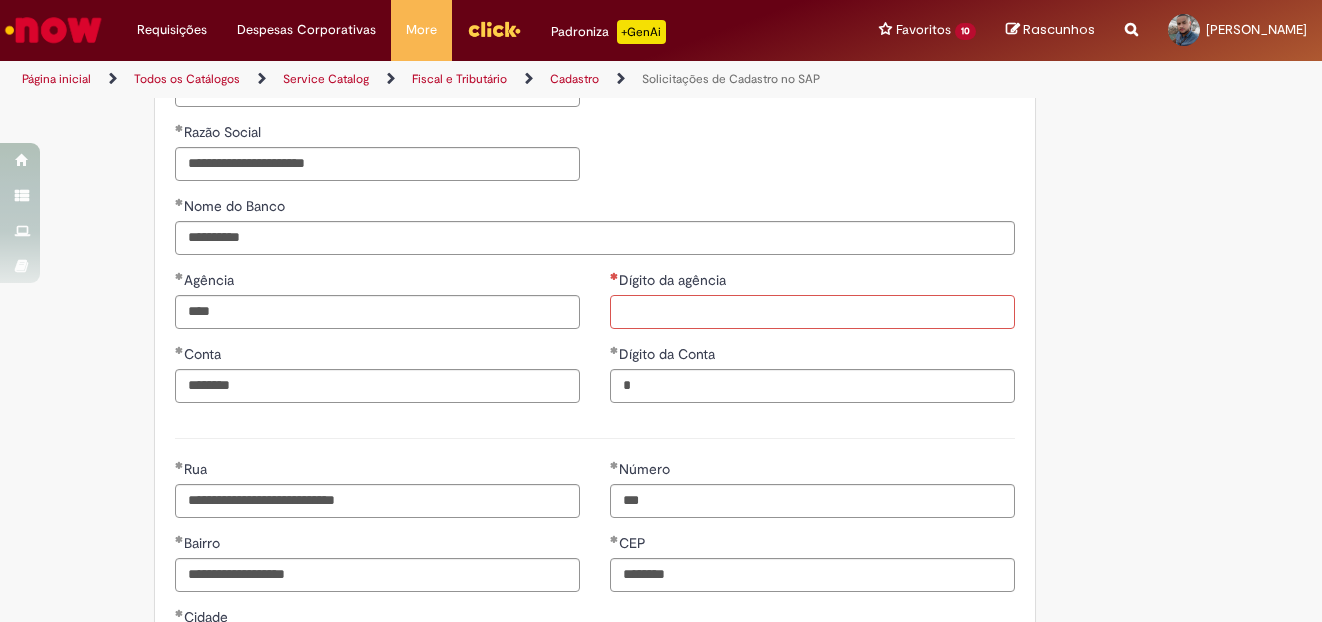 click on "Dígito da agência" at bounding box center (812, 312) 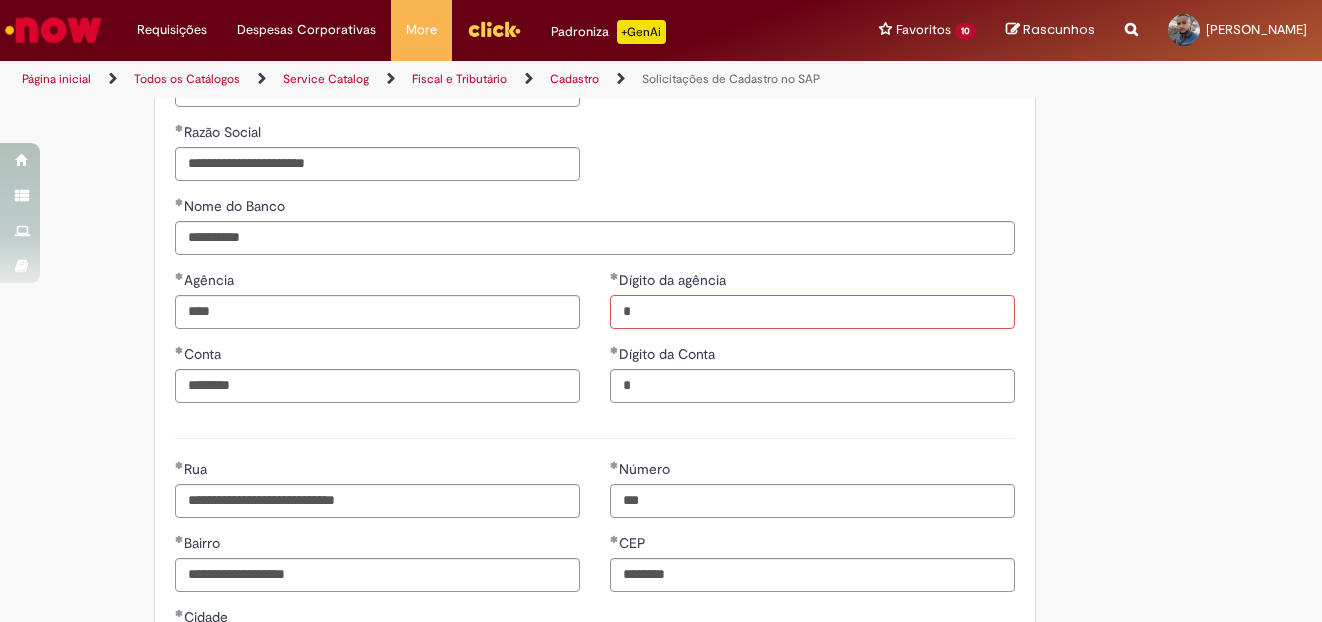 type on "*" 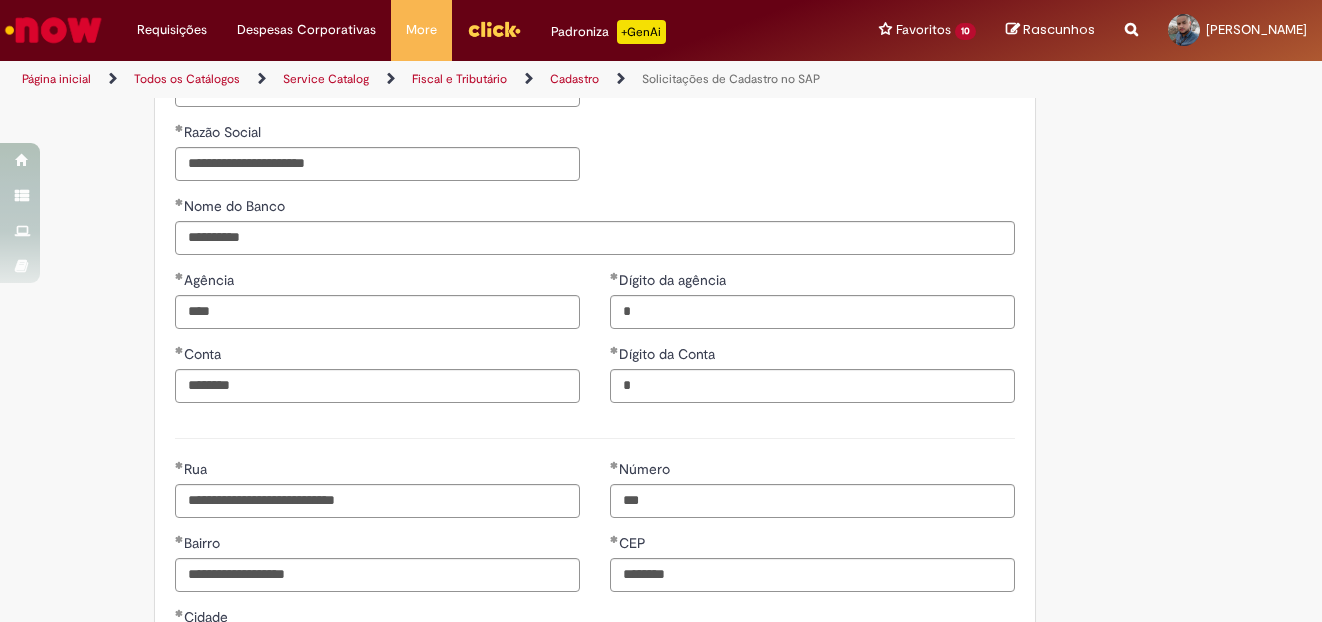 click on "Dígito da agência * Dígito da Conta *" at bounding box center [812, 344] 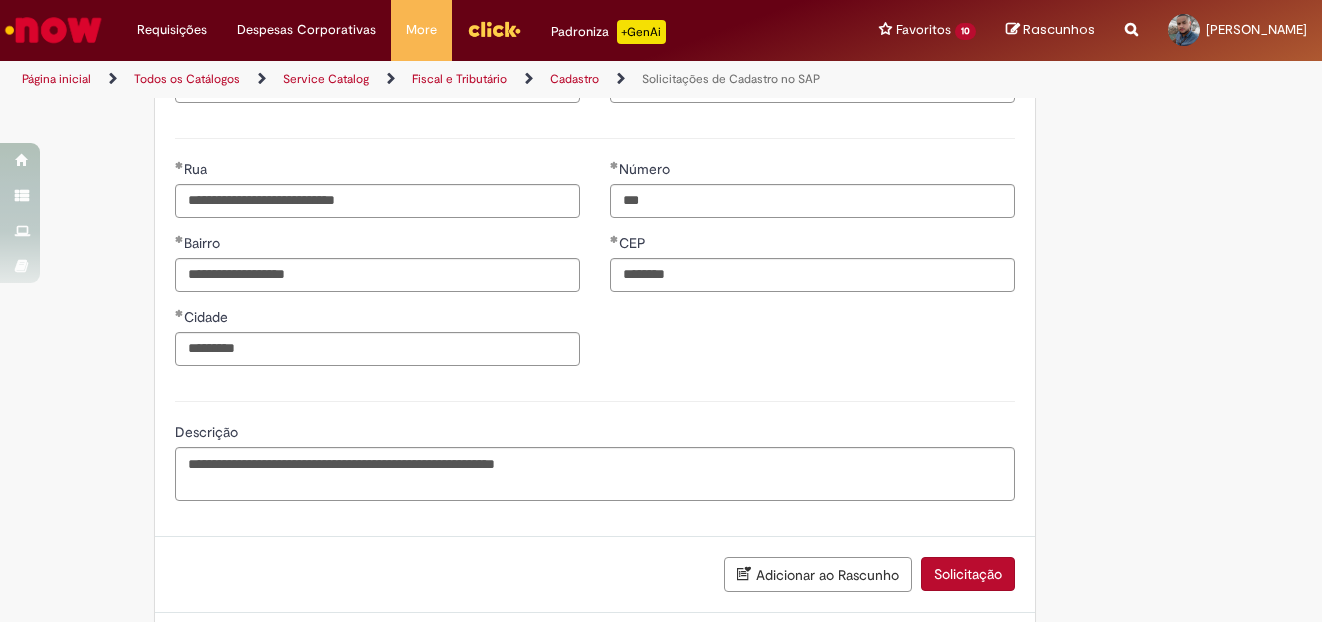 scroll, scrollTop: 1176, scrollLeft: 0, axis: vertical 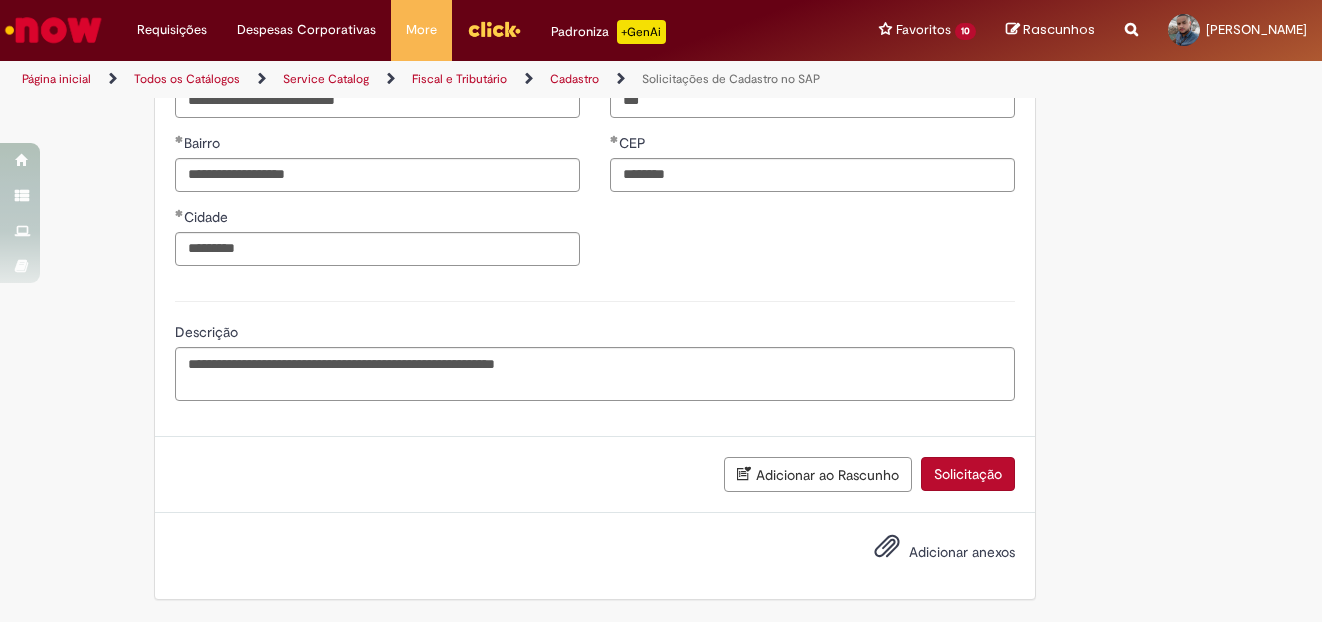 click on "Solicitação" at bounding box center [968, 474] 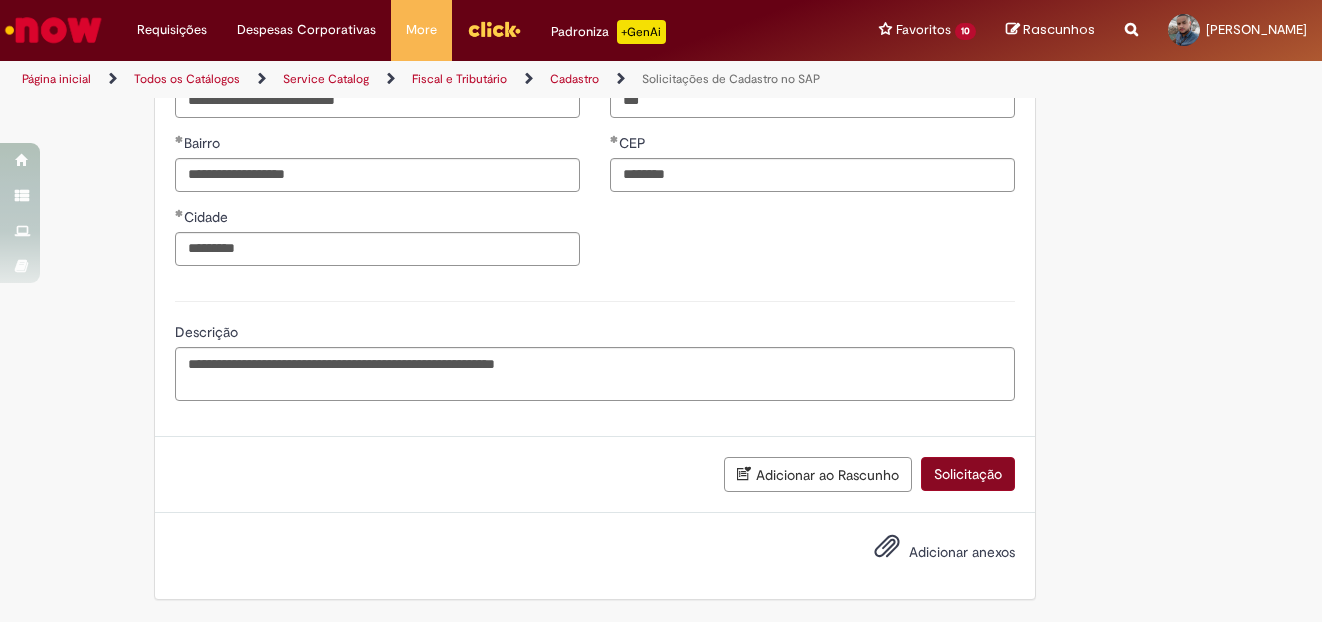scroll, scrollTop: 1130, scrollLeft: 0, axis: vertical 